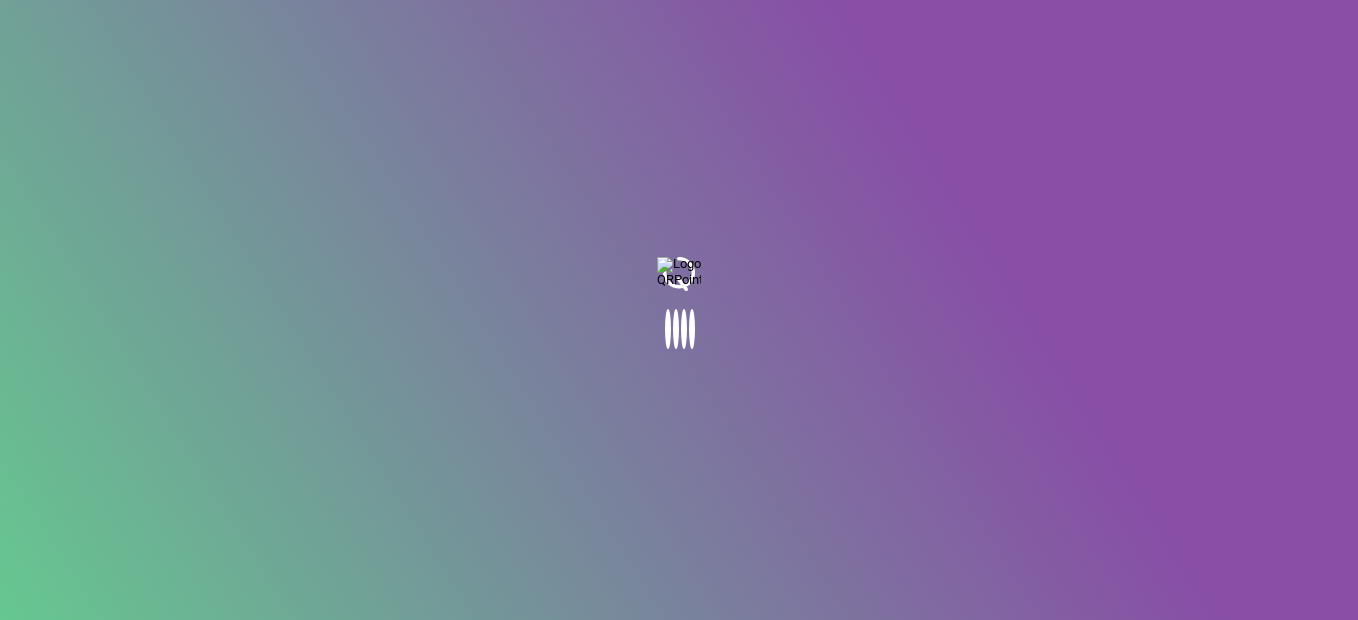 scroll, scrollTop: 0, scrollLeft: 0, axis: both 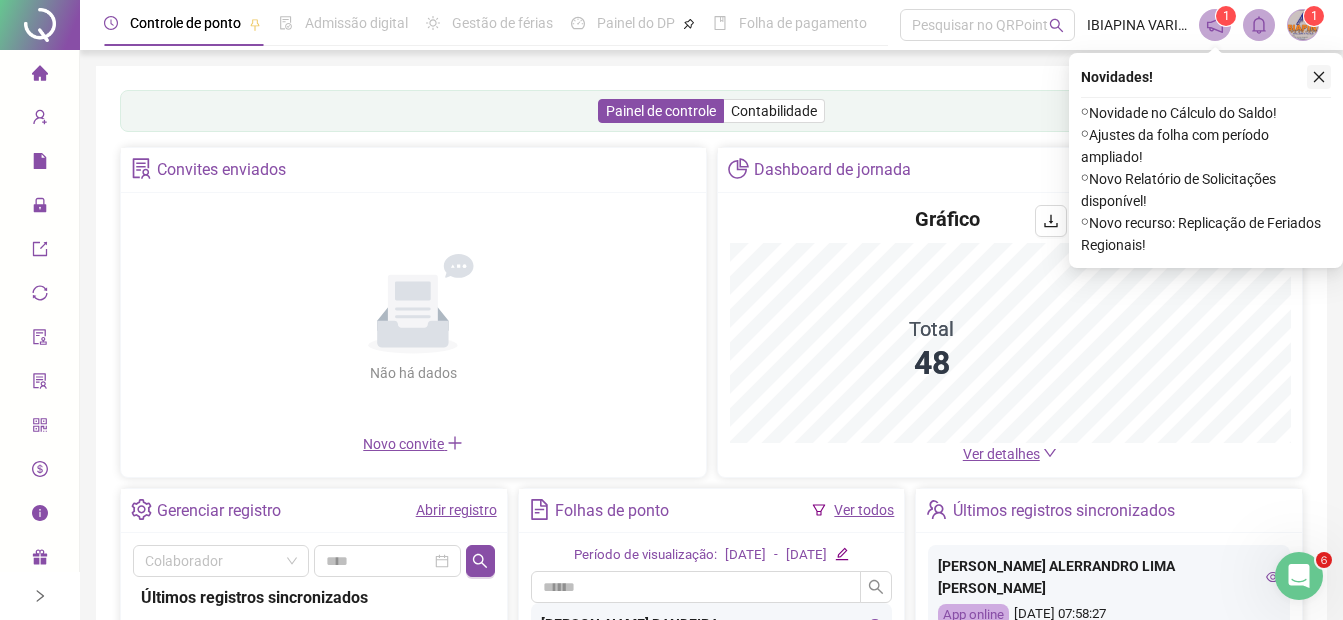 click 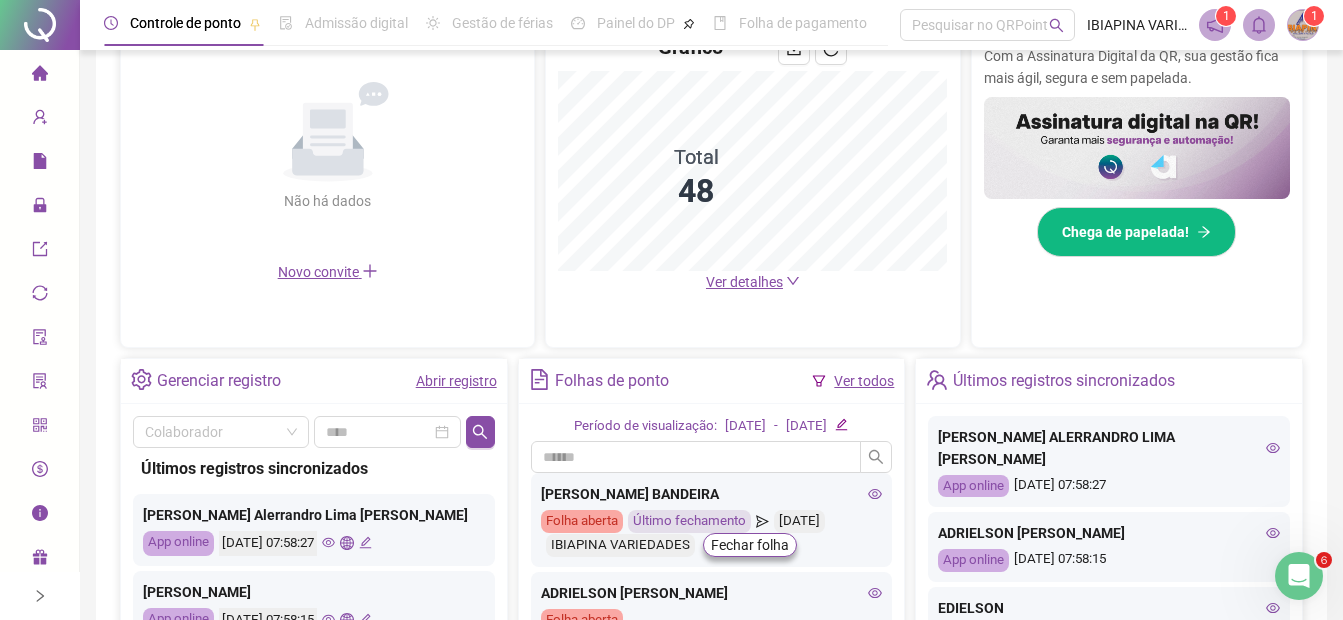 scroll, scrollTop: 533, scrollLeft: 0, axis: vertical 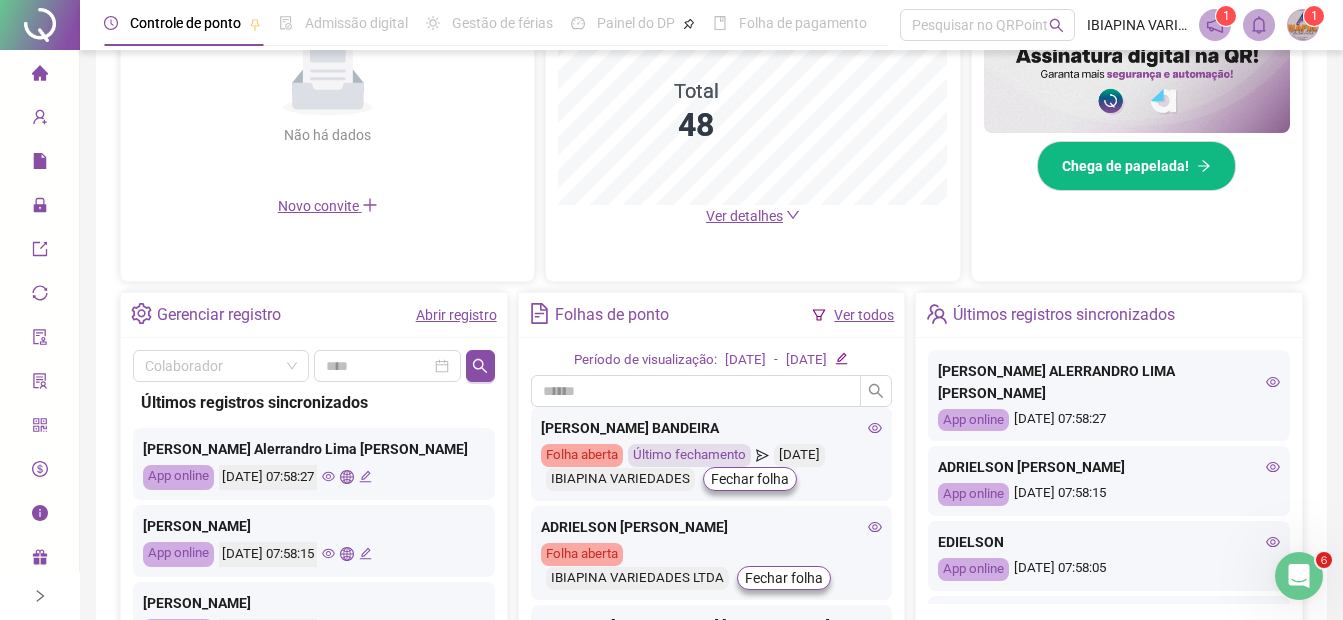 click on "Abrir registro" at bounding box center (456, 315) 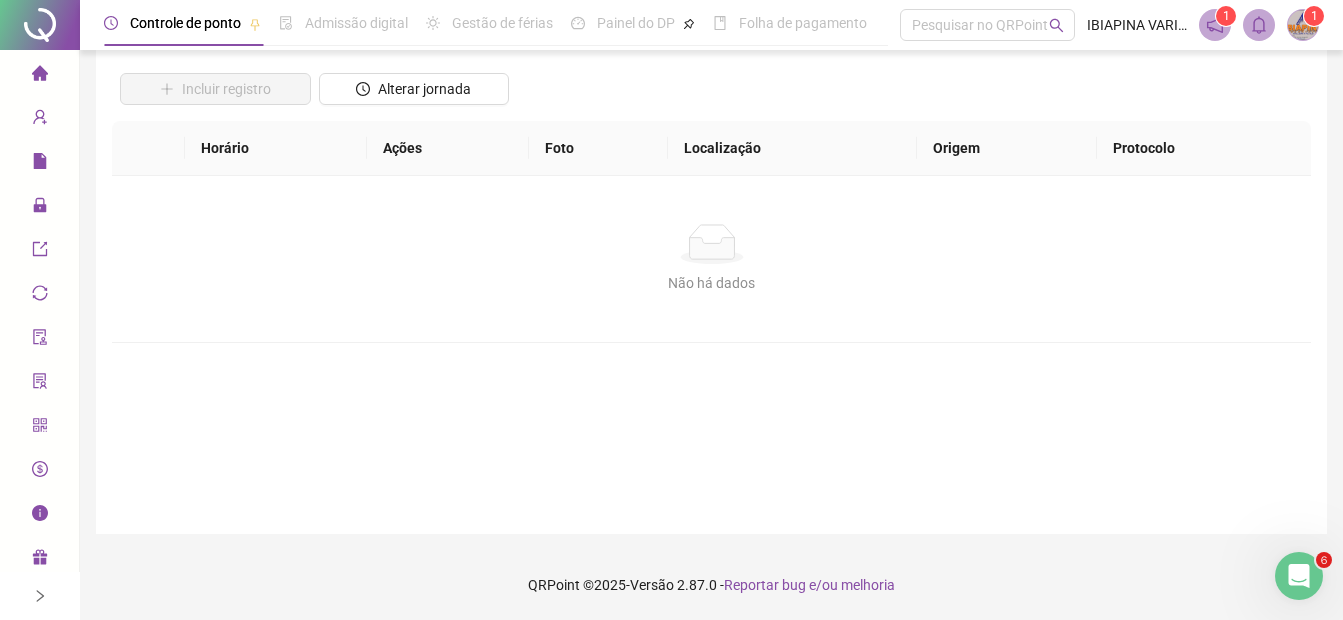 scroll, scrollTop: 0, scrollLeft: 0, axis: both 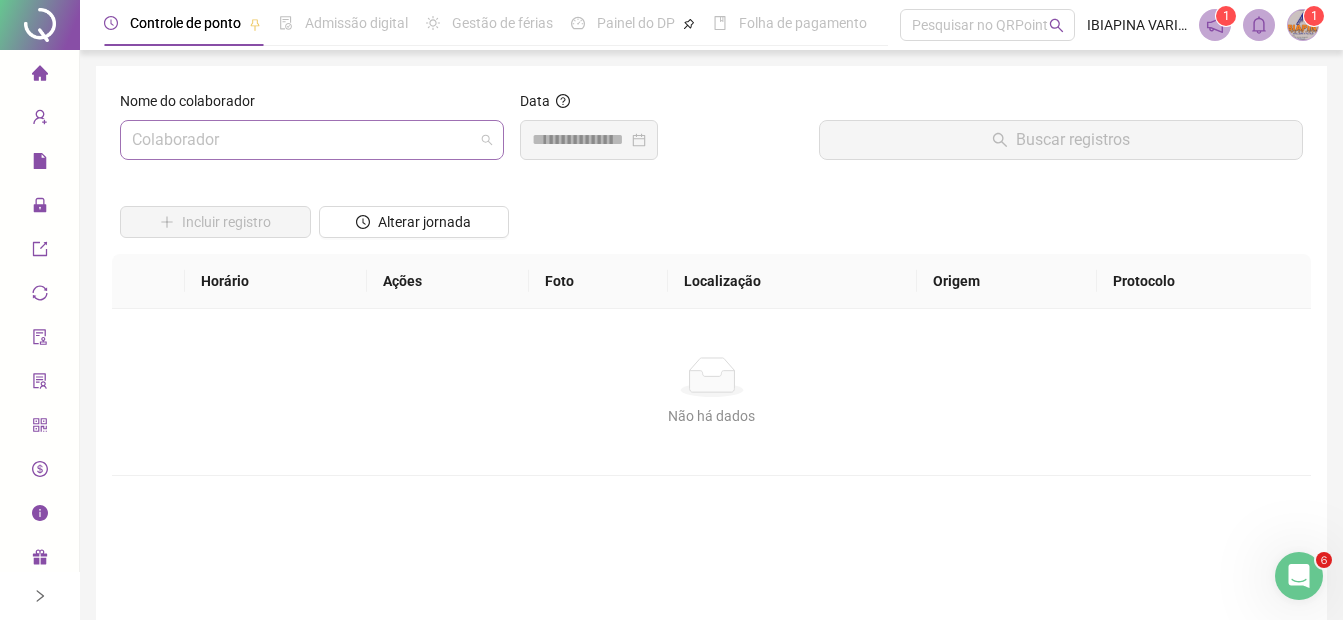 click at bounding box center (306, 140) 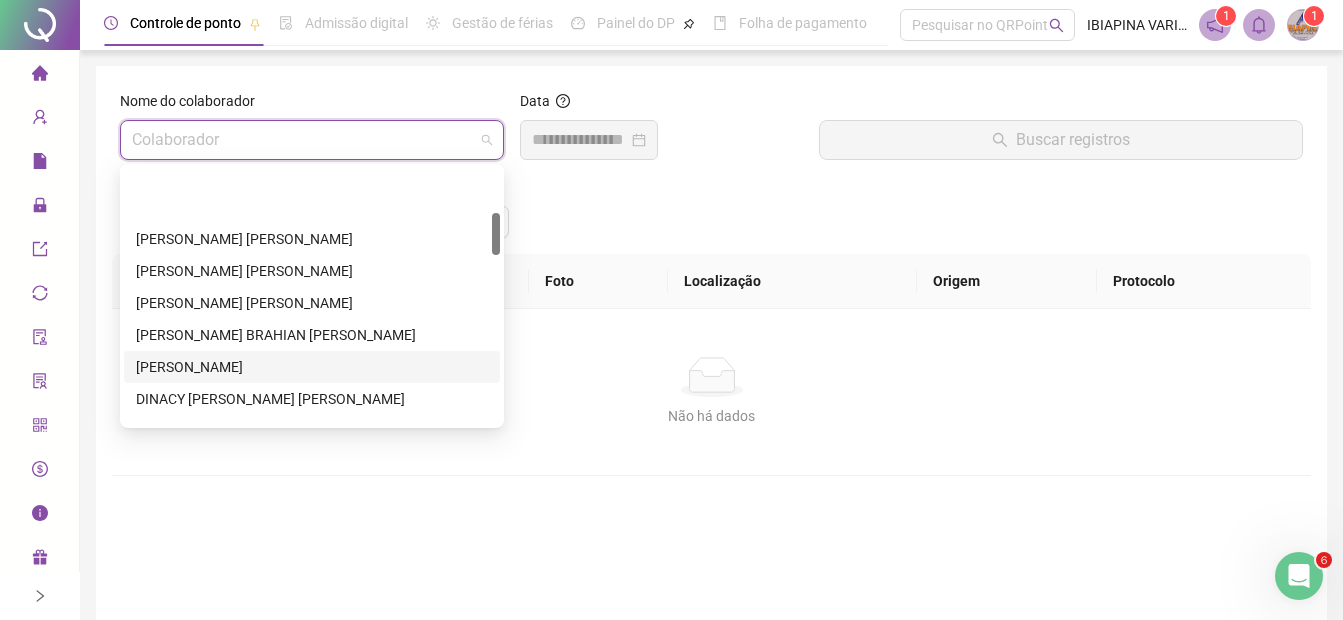 scroll, scrollTop: 268, scrollLeft: 0, axis: vertical 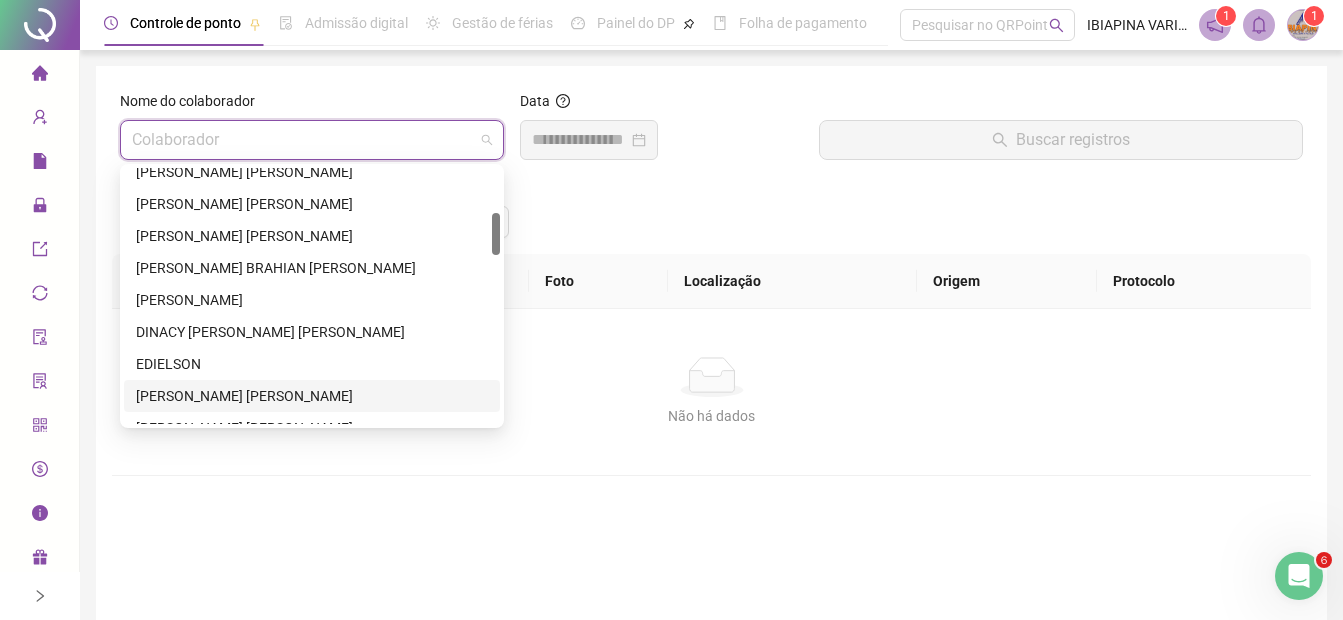 click on "ELOISA FERREIRA DA SILVEIRA COUTINHO" at bounding box center (312, 396) 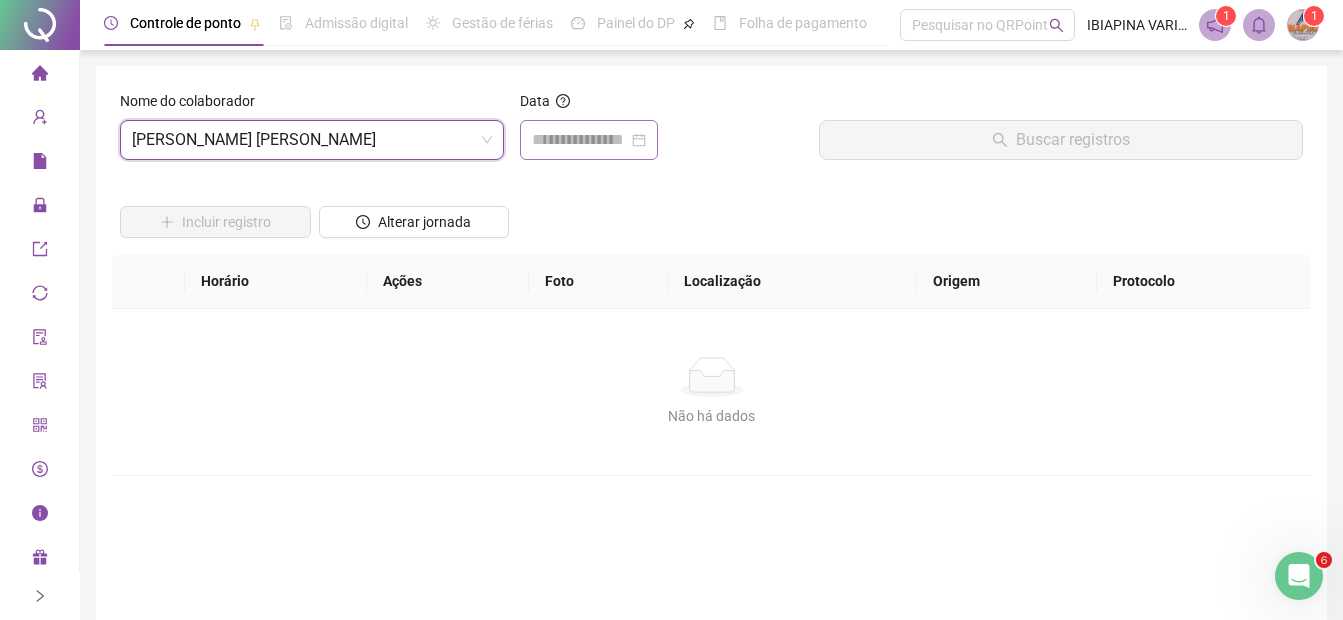 click at bounding box center (589, 140) 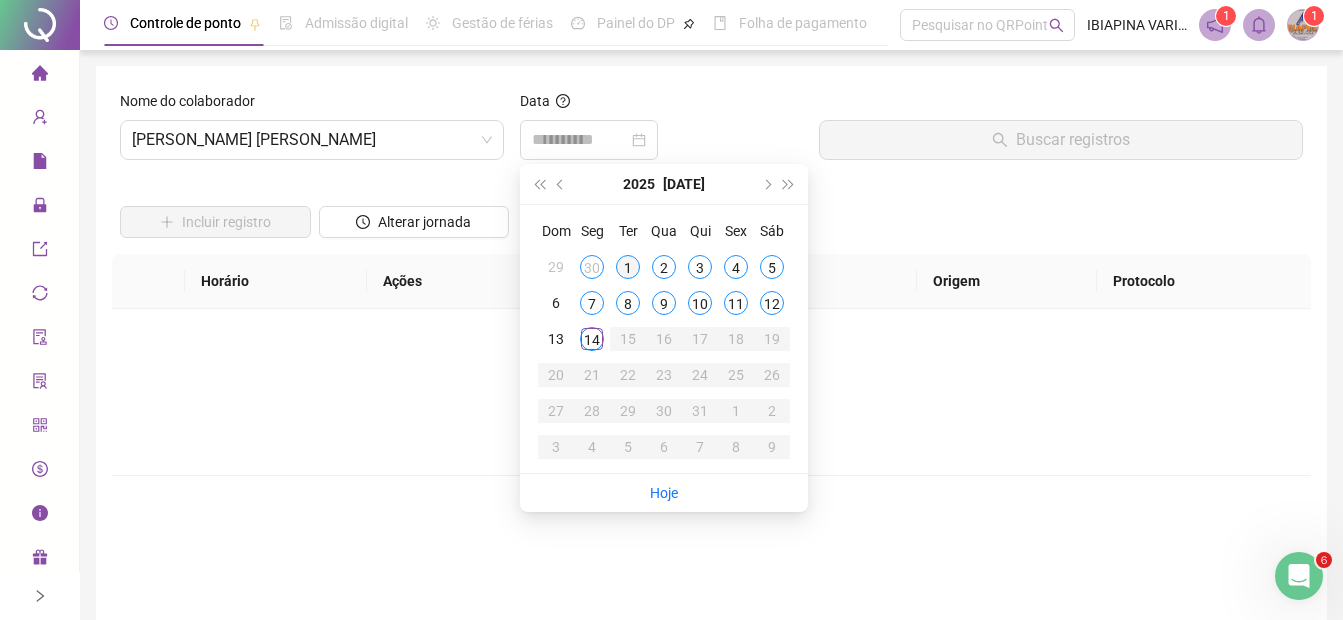 click on "1" at bounding box center [628, 267] 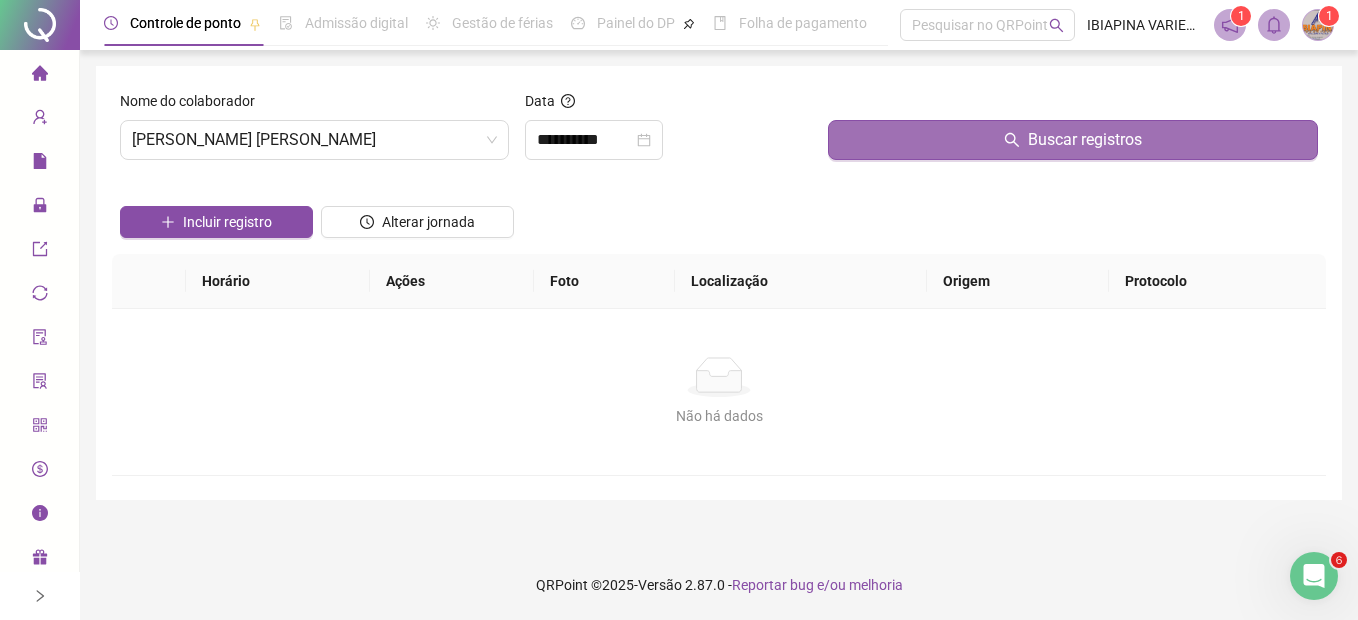 drag, startPoint x: 933, startPoint y: 143, endPoint x: 860, endPoint y: 143, distance: 73 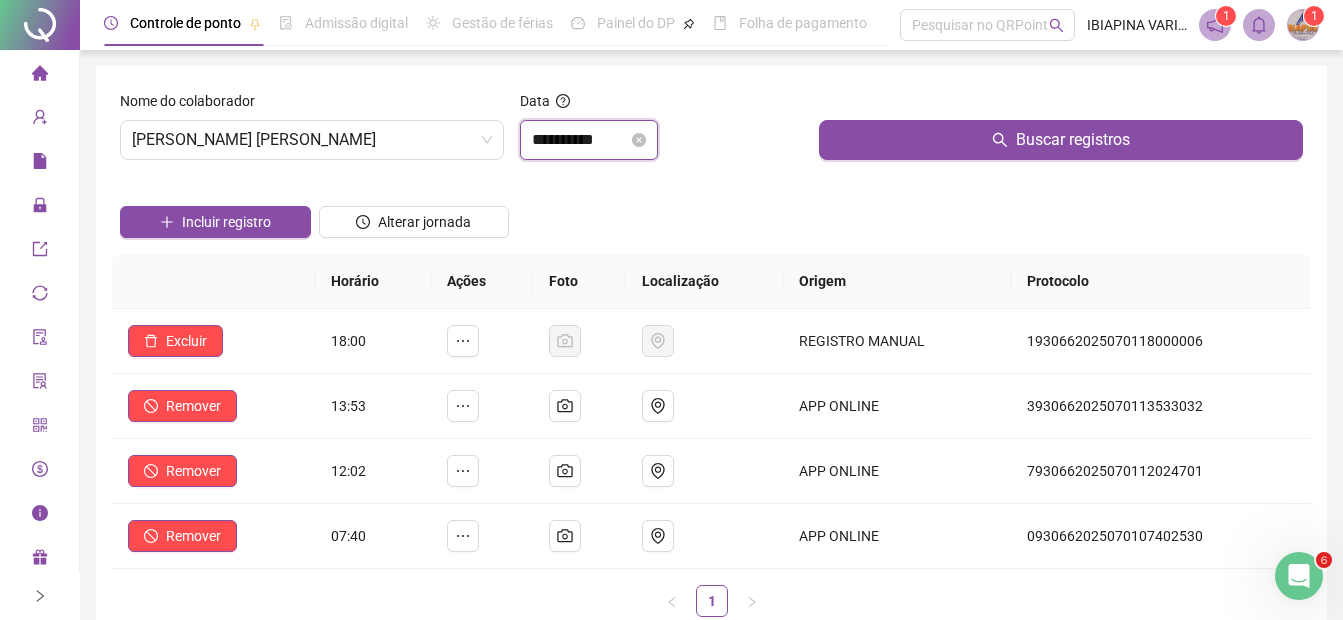 click on "**********" at bounding box center [580, 140] 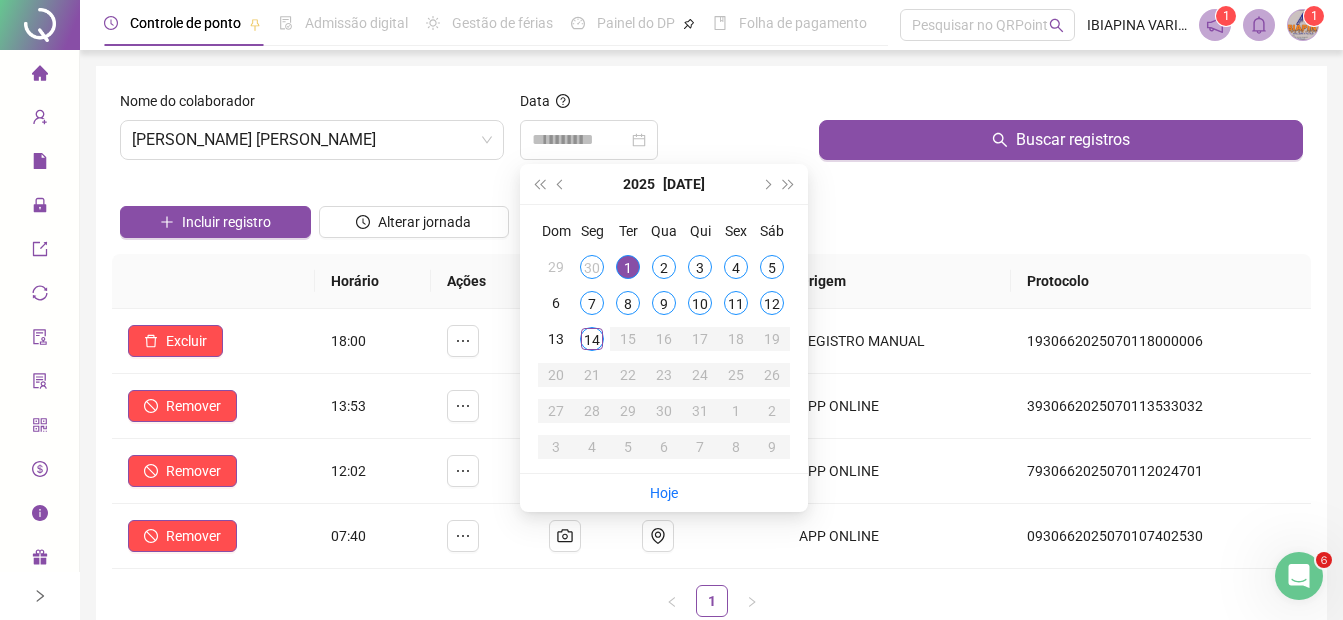 drag, startPoint x: 664, startPoint y: 263, endPoint x: 700, endPoint y: 229, distance: 49.517673 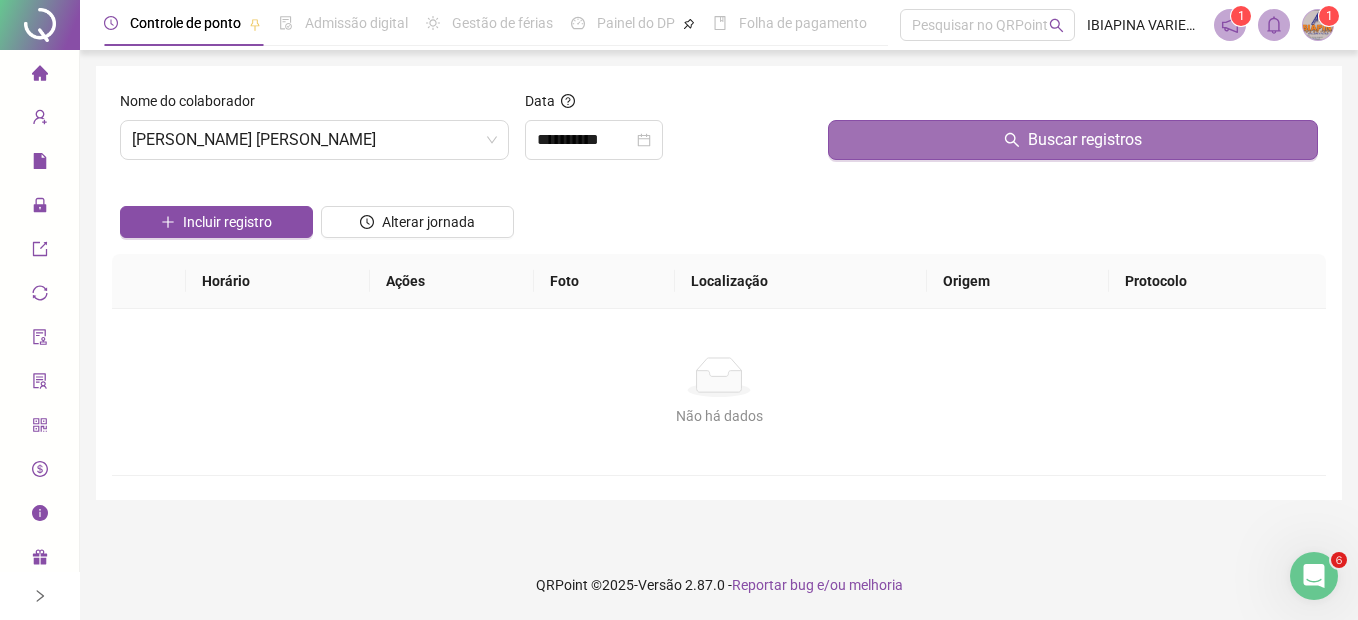 click on "Buscar registros" at bounding box center (1073, 140) 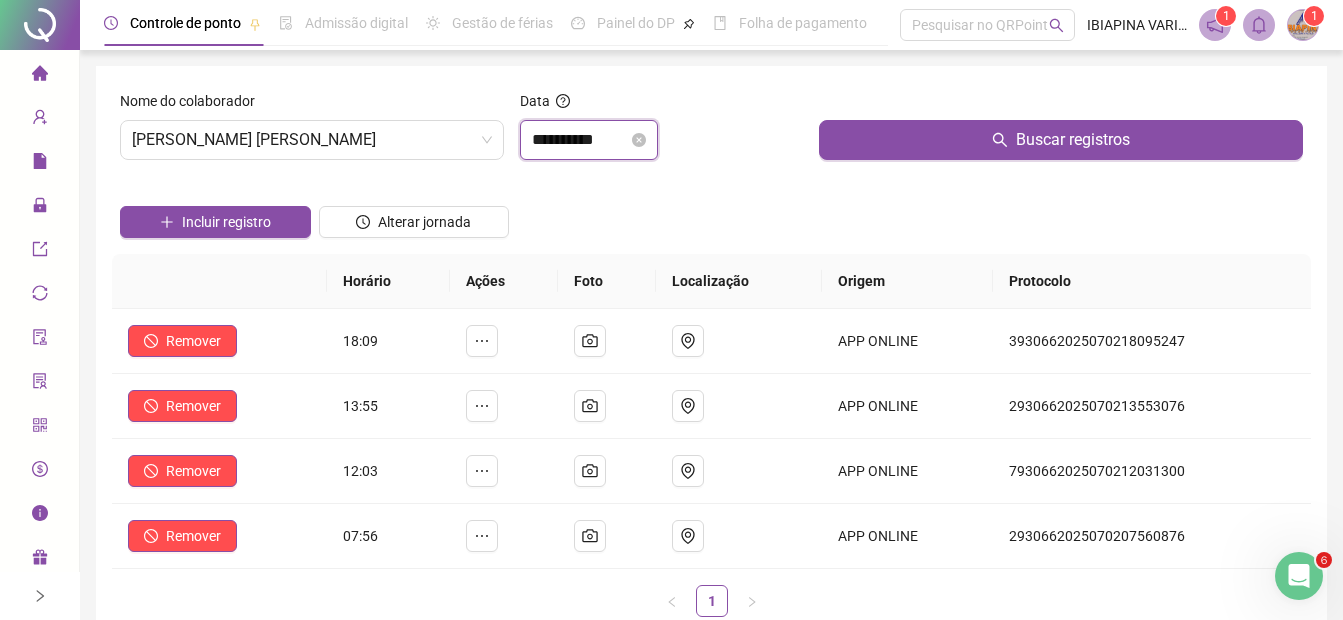 click on "**********" at bounding box center [580, 140] 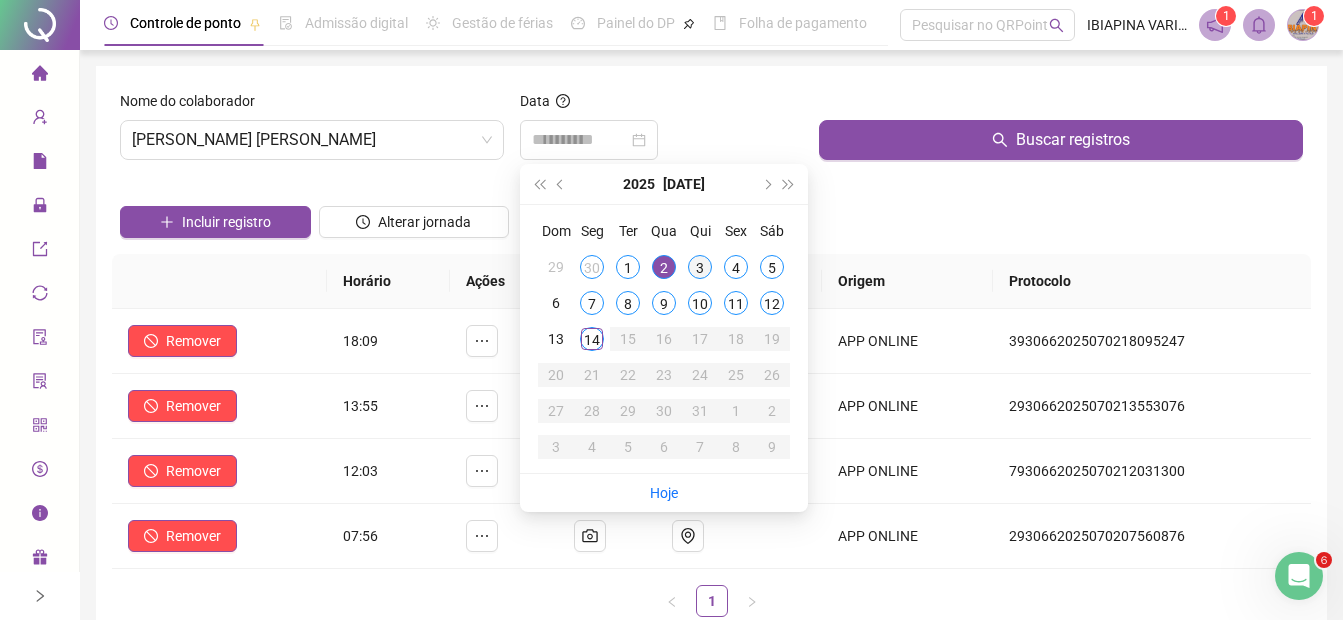 click on "3" at bounding box center [700, 267] 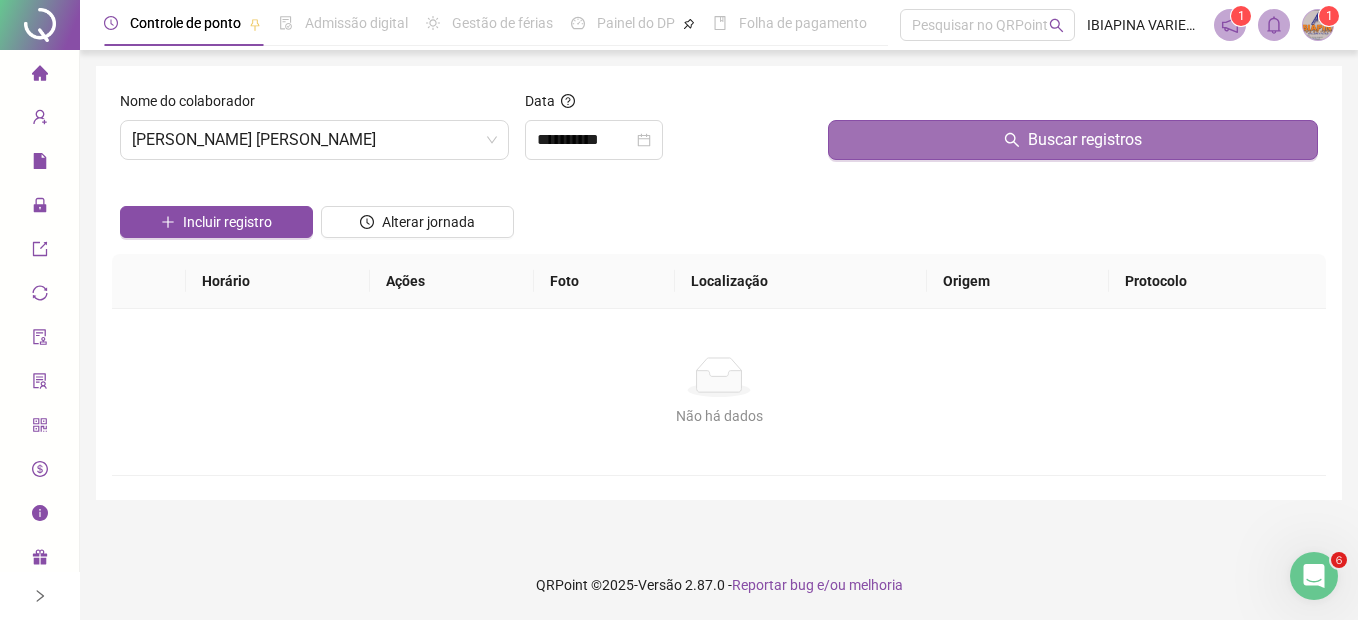 click on "Buscar registros" at bounding box center [1073, 140] 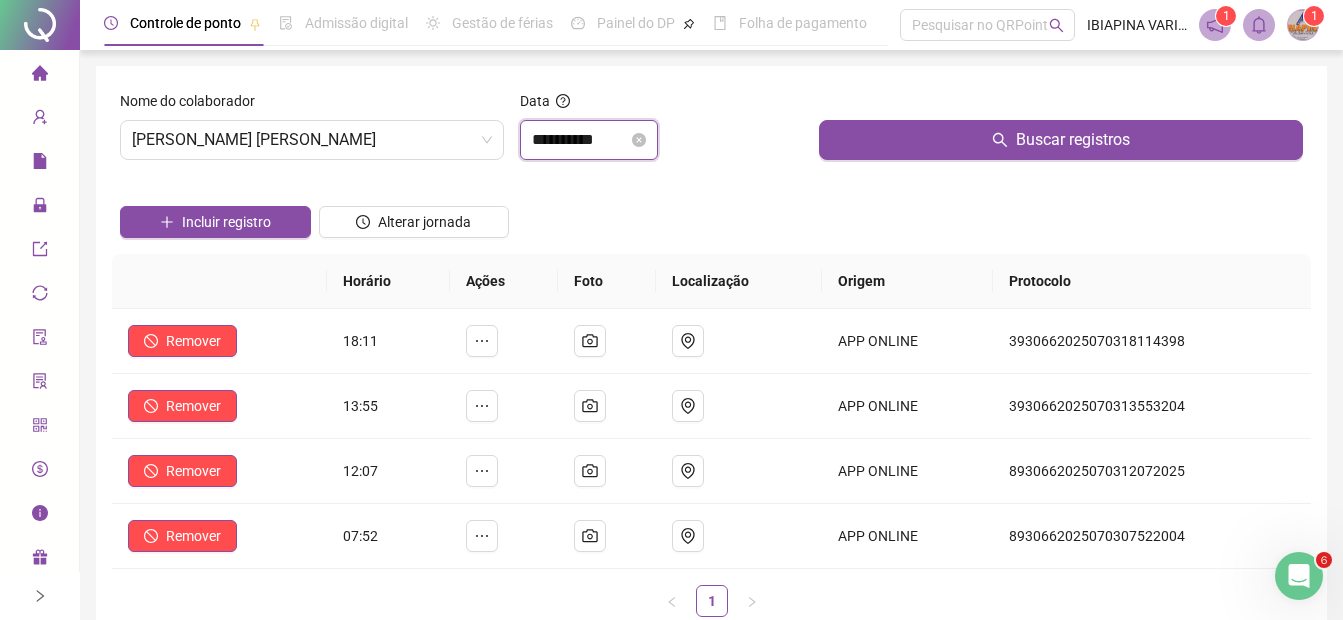 click on "**********" at bounding box center [580, 140] 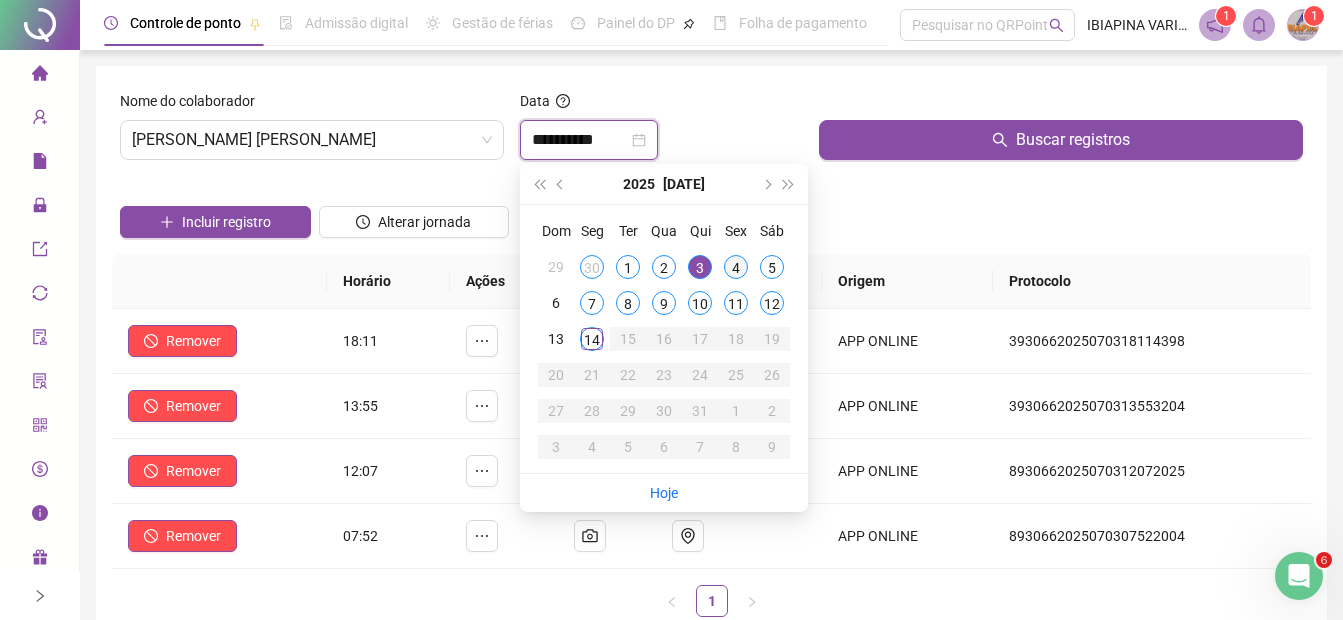 type on "**********" 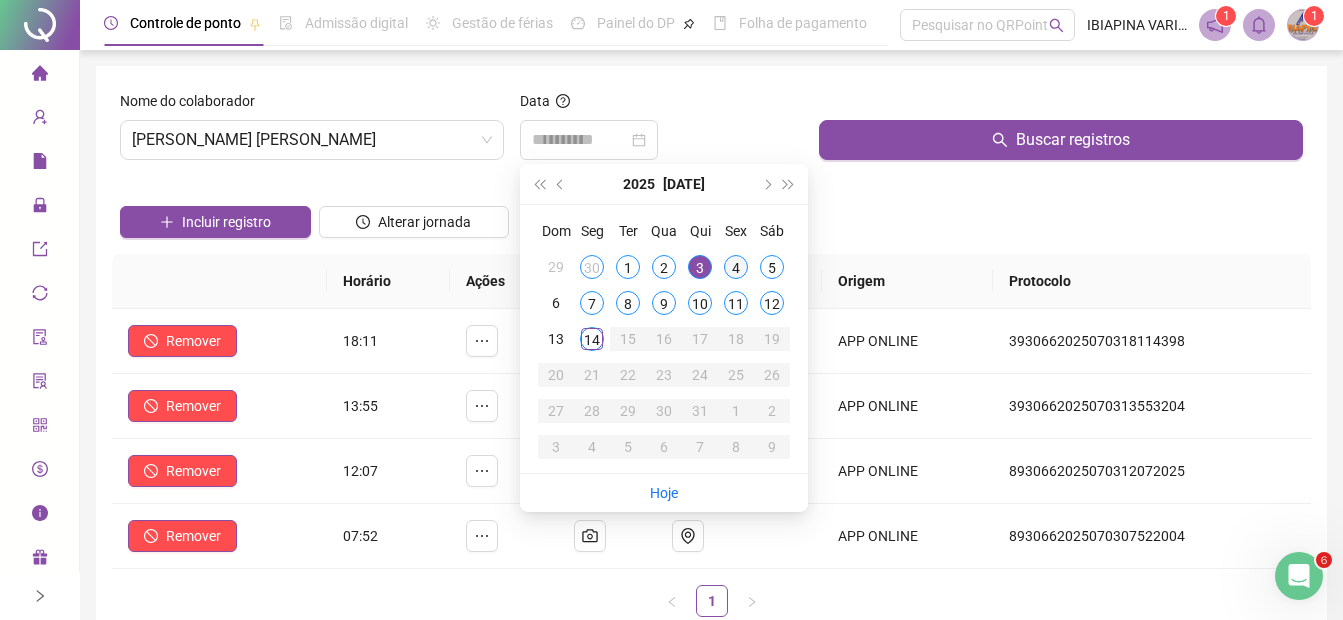 click on "4" at bounding box center (736, 267) 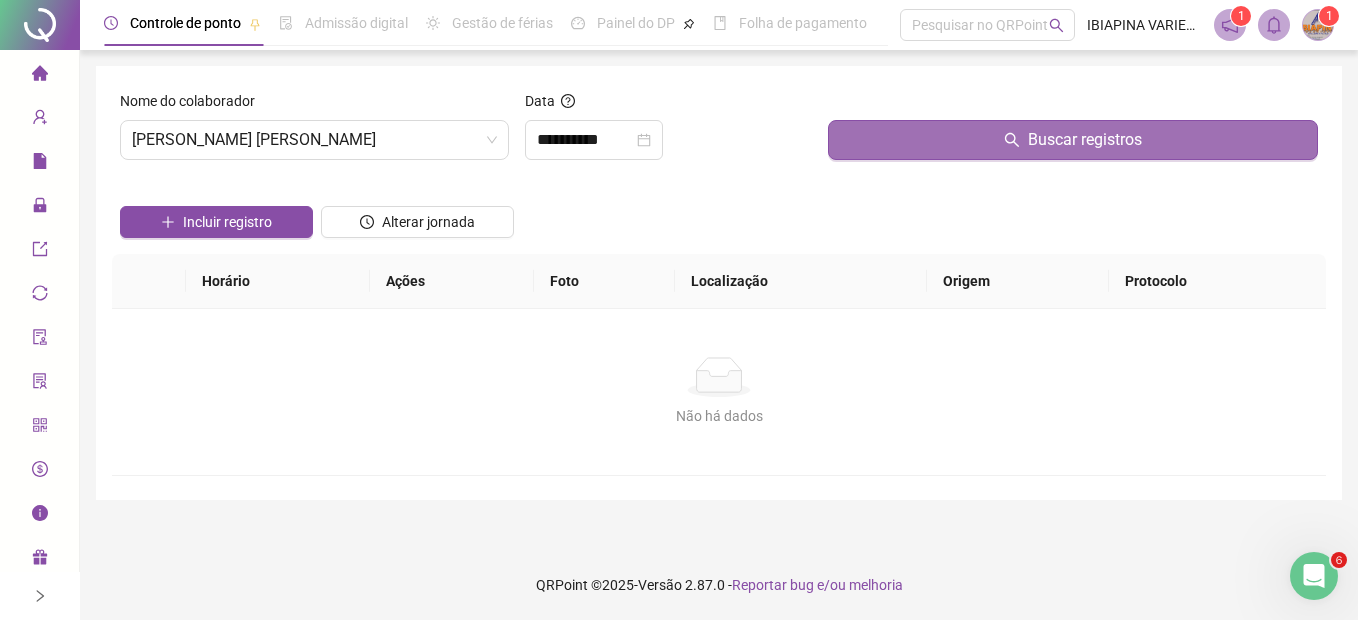 click on "Buscar registros" at bounding box center [1073, 140] 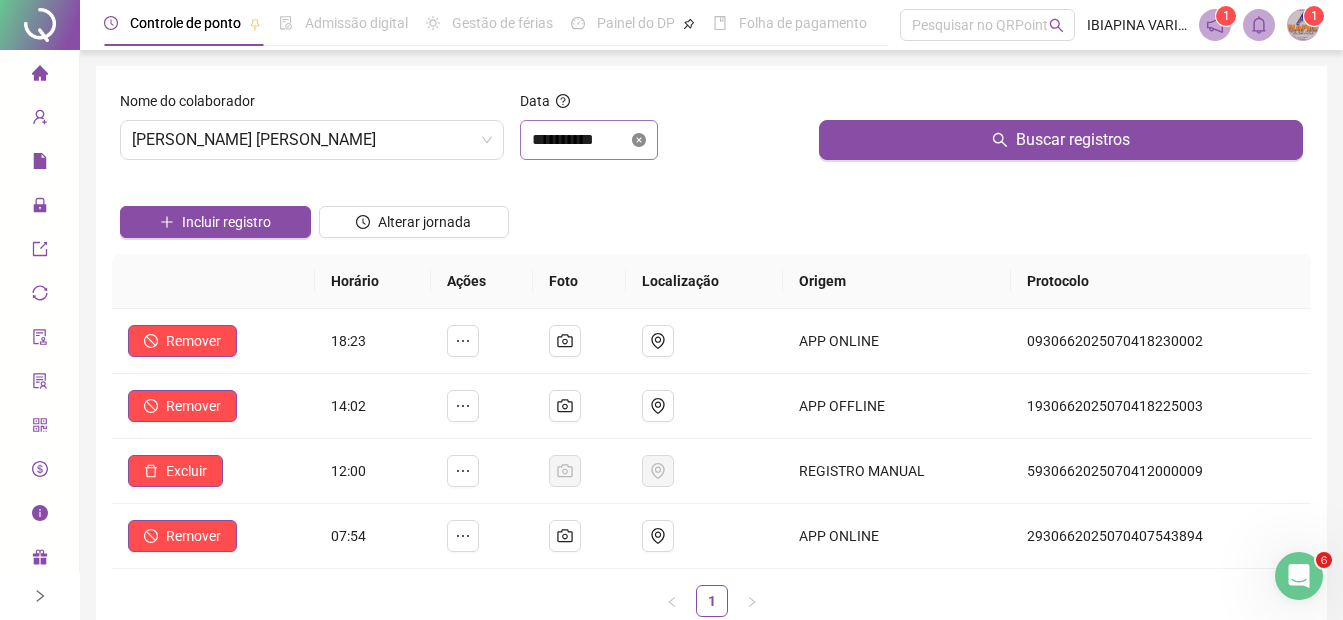 click 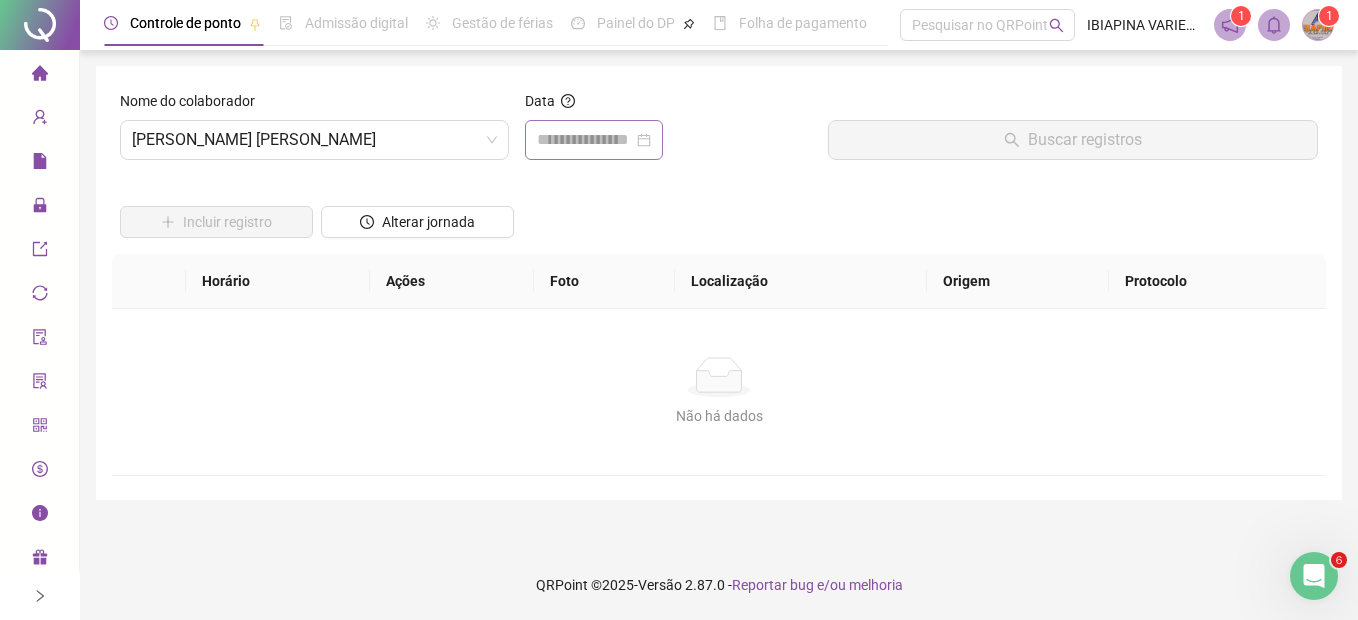 drag, startPoint x: 627, startPoint y: 118, endPoint x: 630, endPoint y: 128, distance: 10.440307 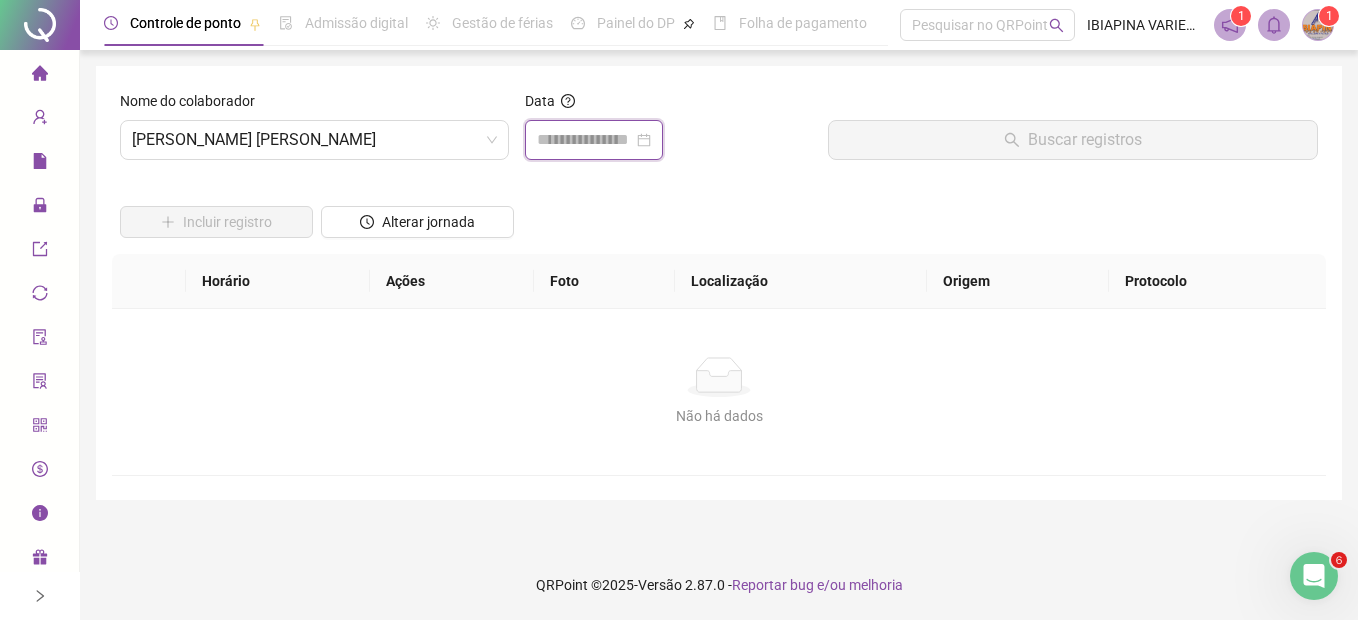click at bounding box center [585, 140] 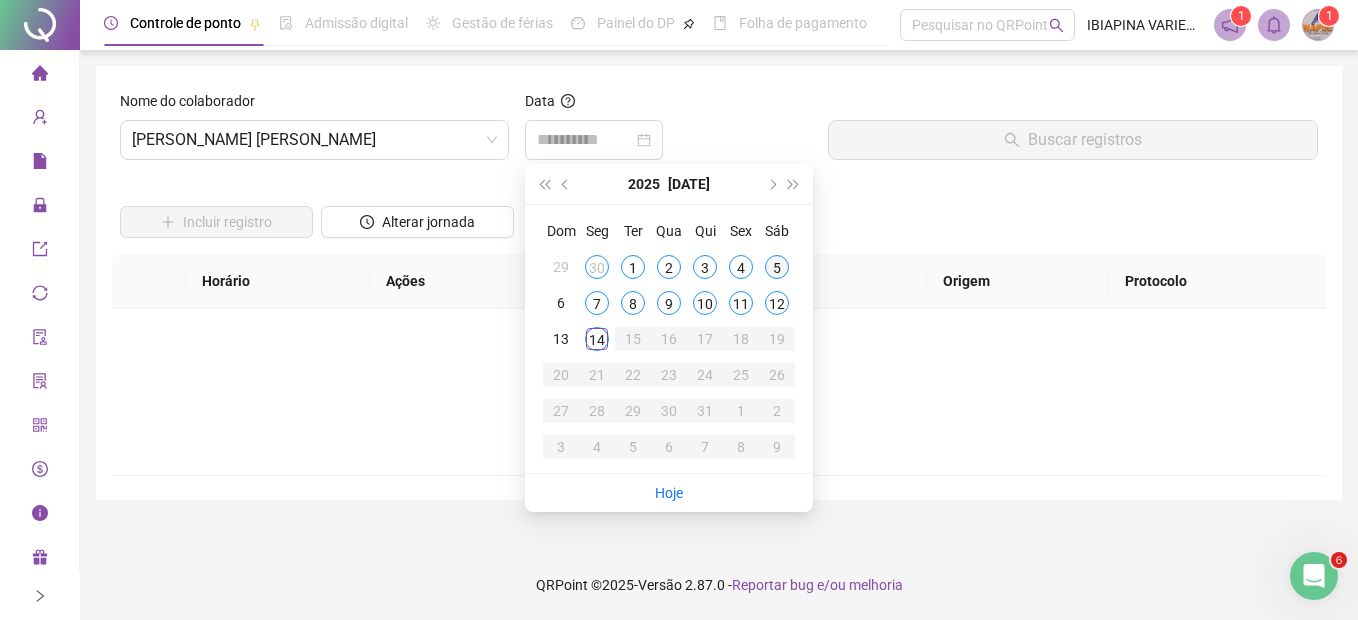click on "5" at bounding box center (777, 267) 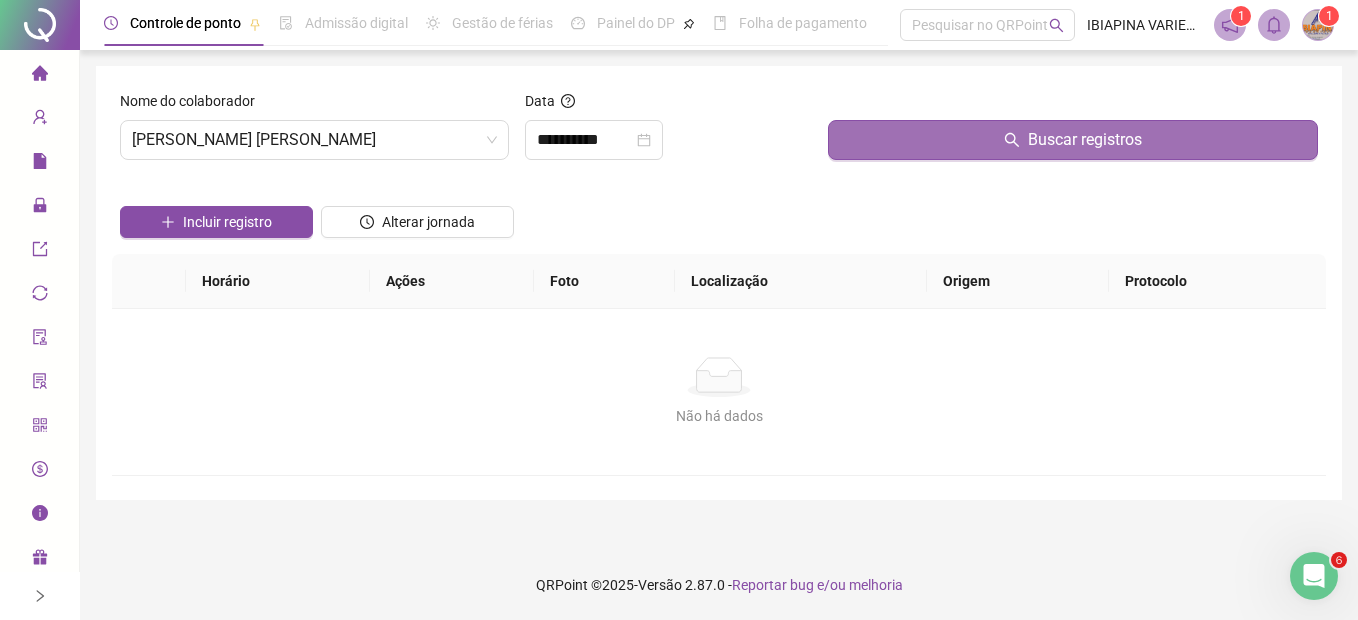 click on "Buscar registros" at bounding box center (1073, 140) 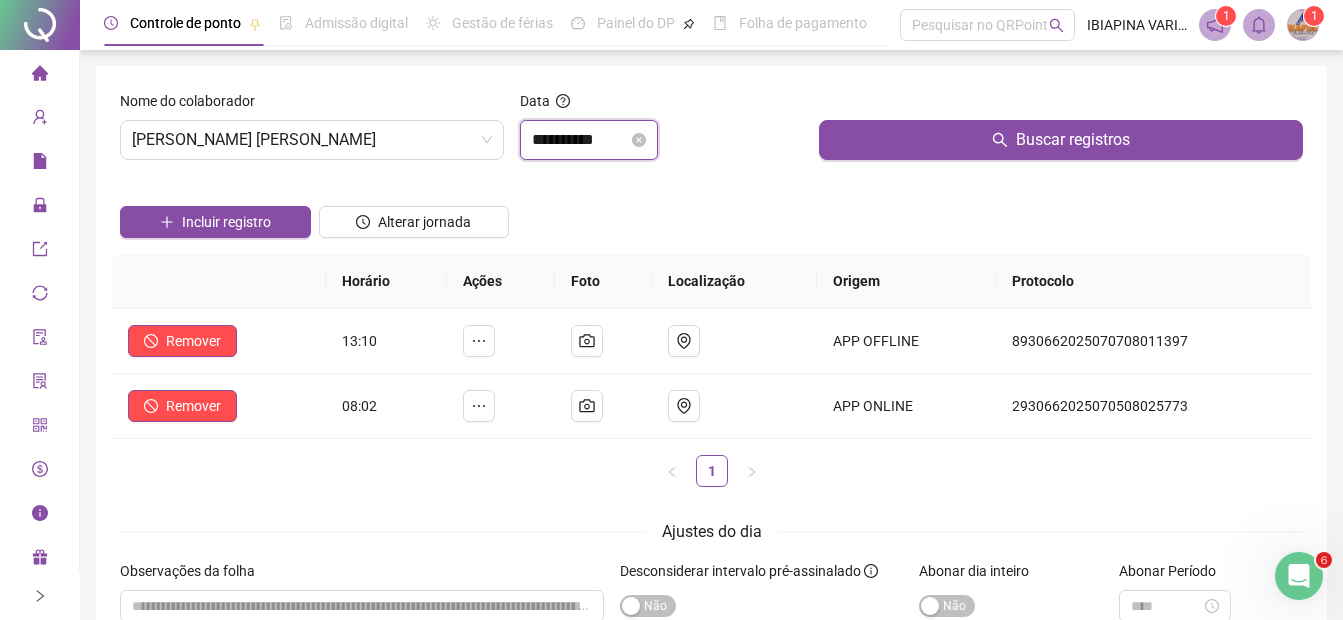 click on "**********" at bounding box center (580, 140) 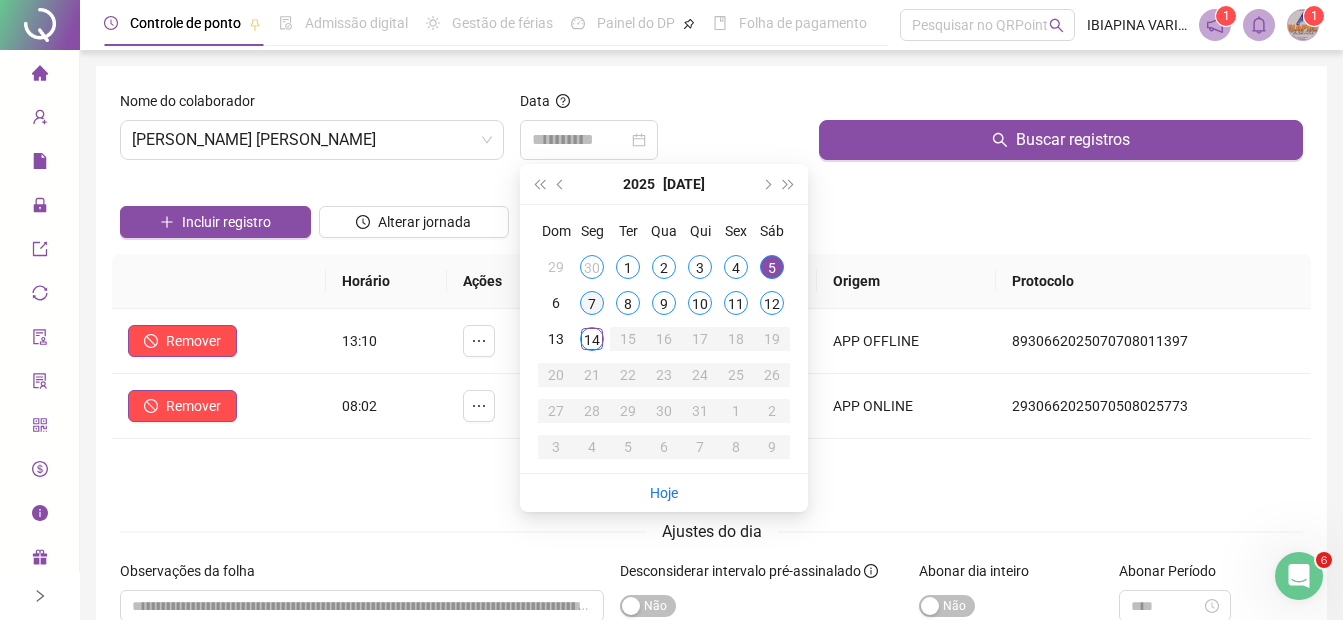 click on "7" at bounding box center (592, 303) 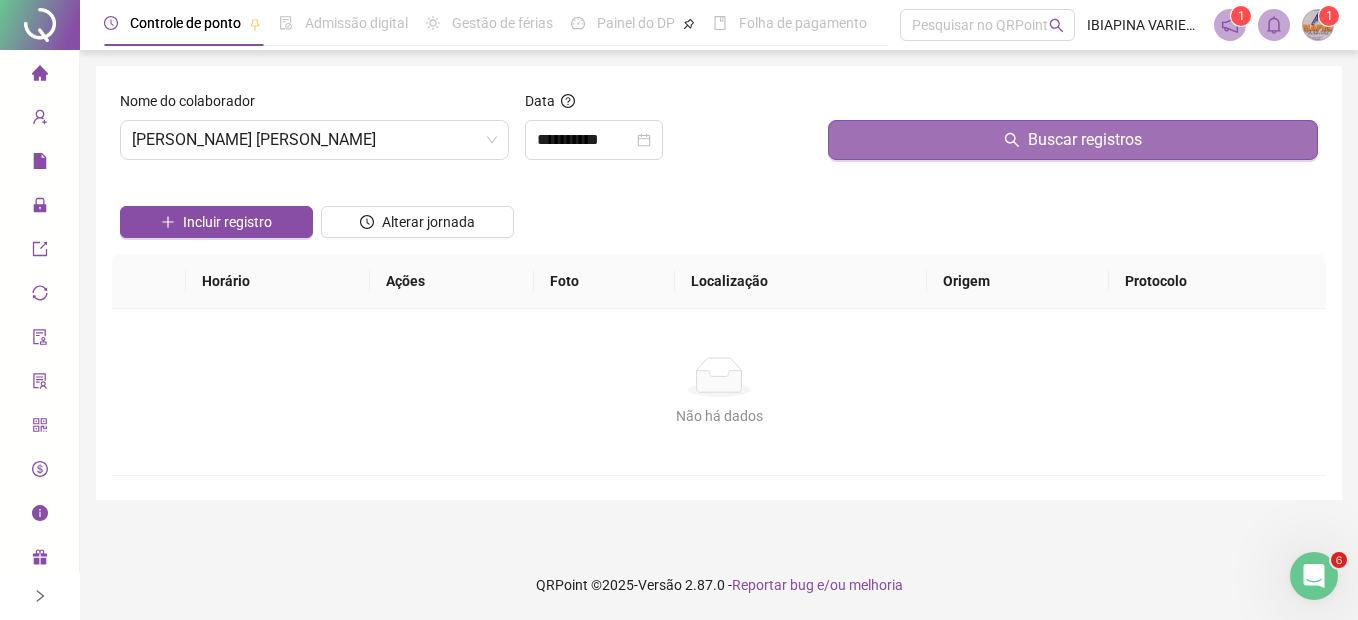 click on "Buscar registros" at bounding box center [1073, 140] 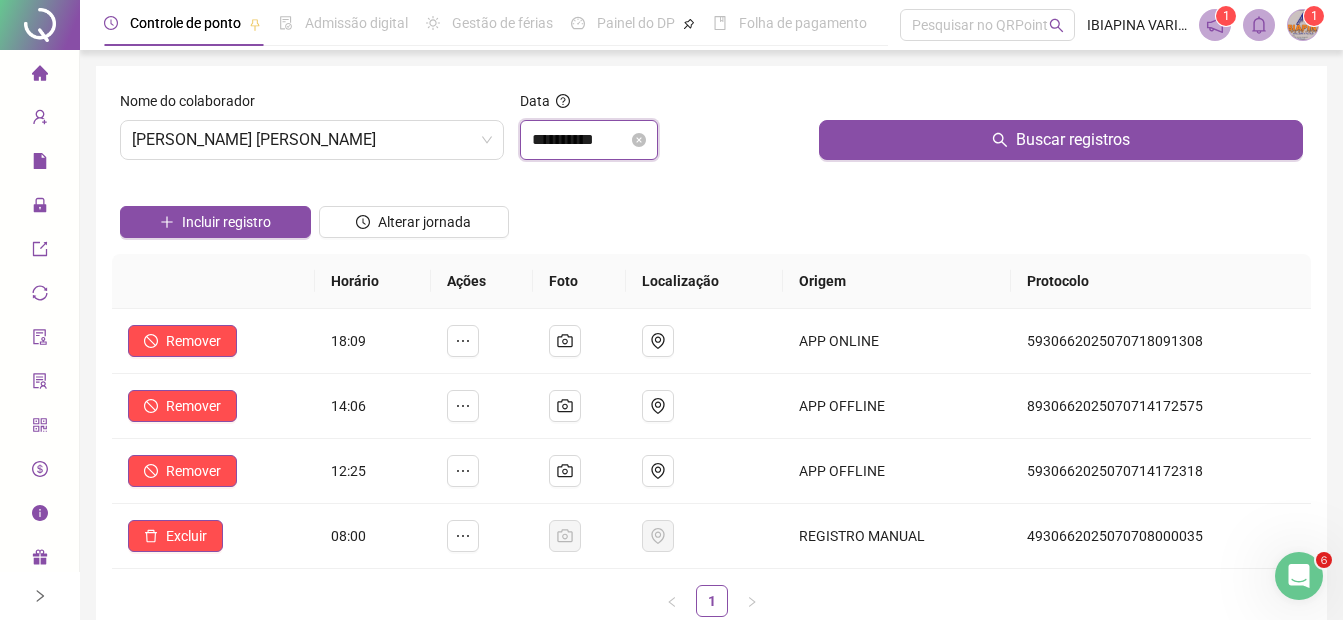click on "**********" at bounding box center [580, 140] 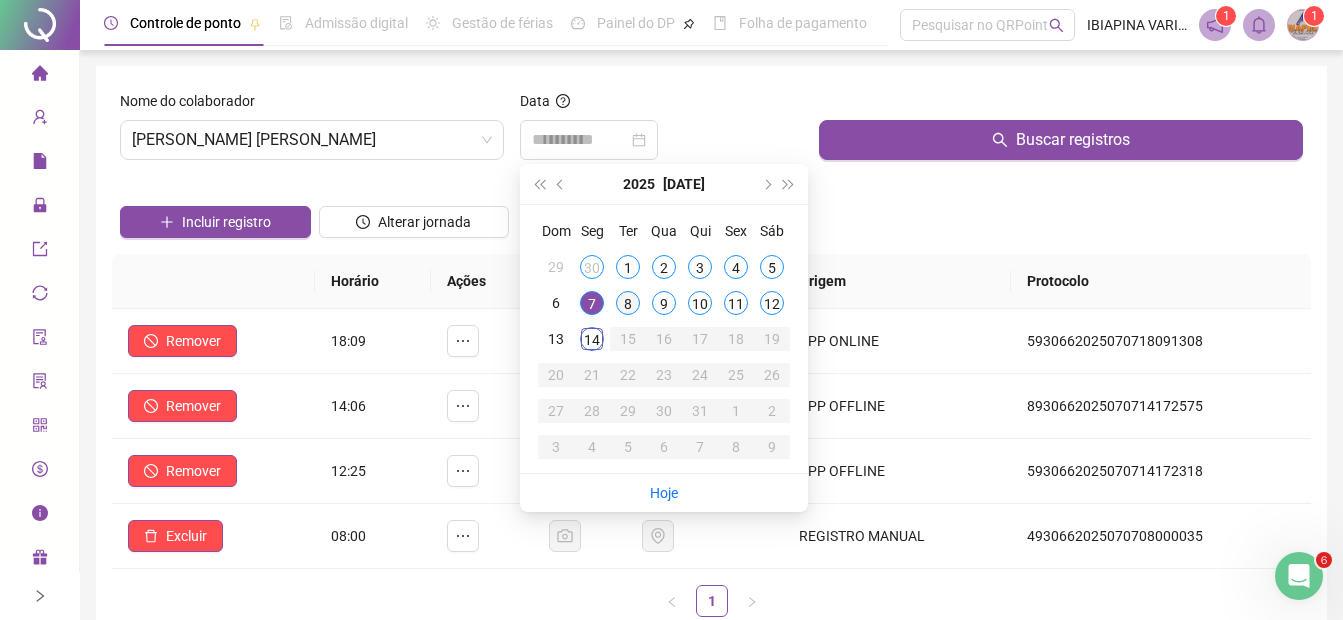 drag, startPoint x: 639, startPoint y: 298, endPoint x: 661, endPoint y: 254, distance: 49.193497 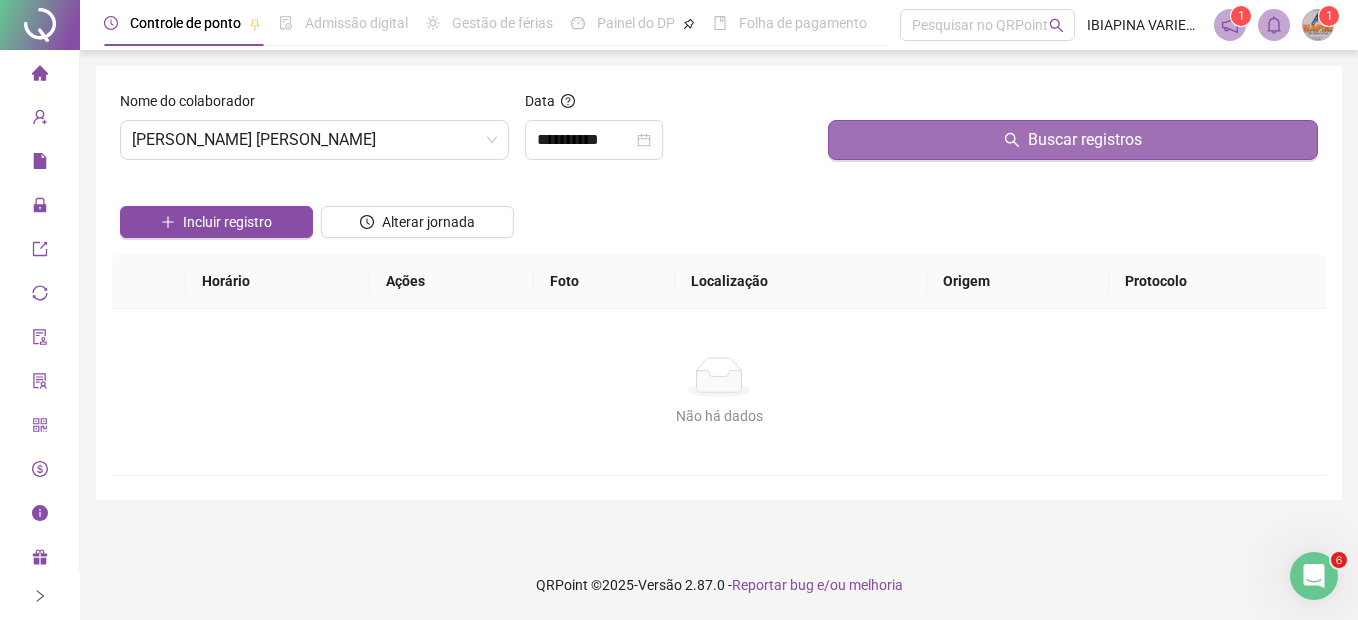 click on "Buscar registros" at bounding box center [1073, 140] 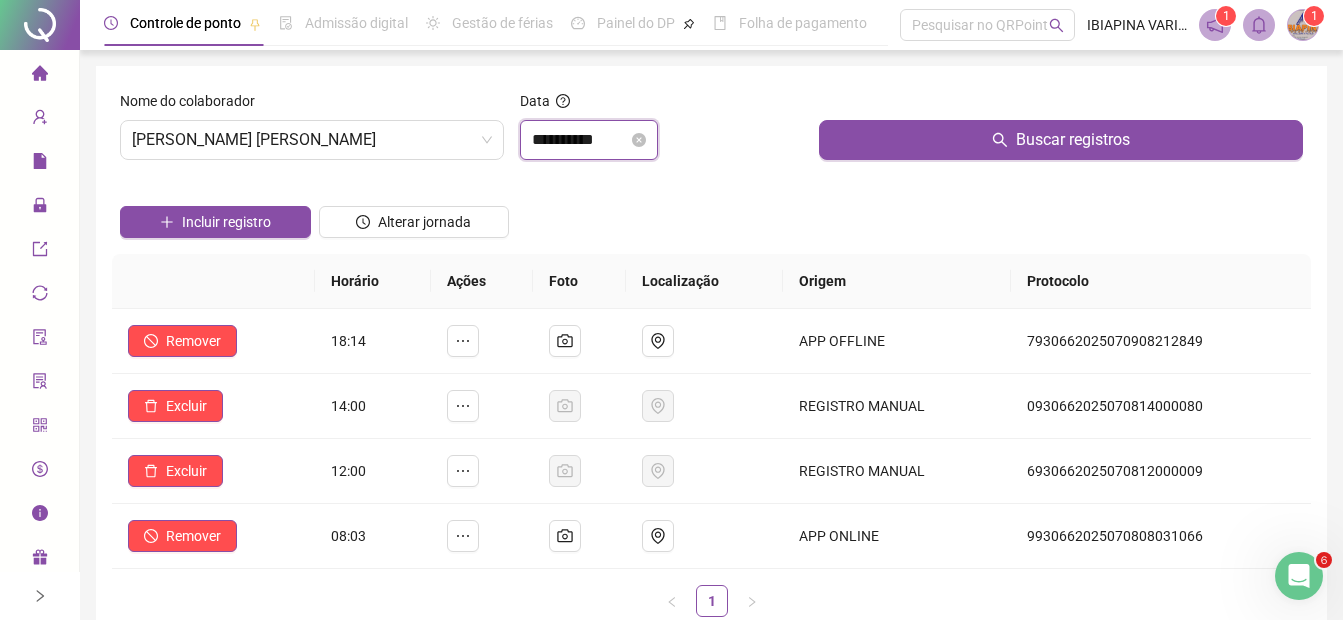 click on "**********" at bounding box center (580, 140) 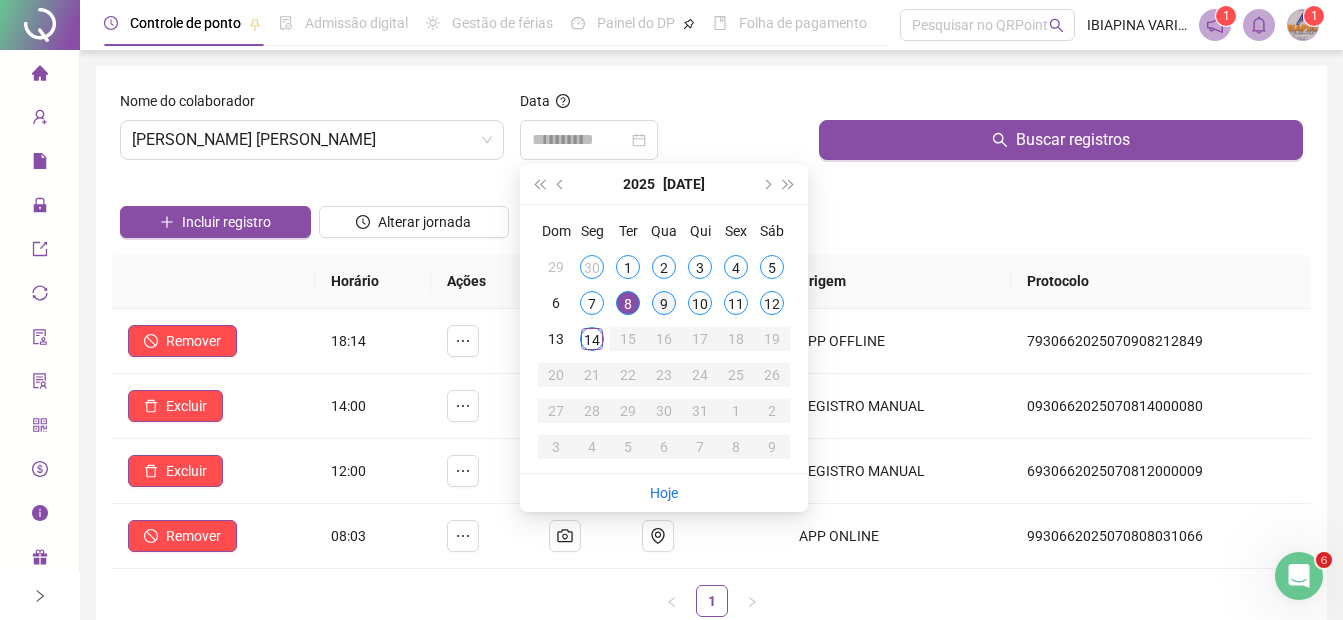 click on "9" at bounding box center [664, 303] 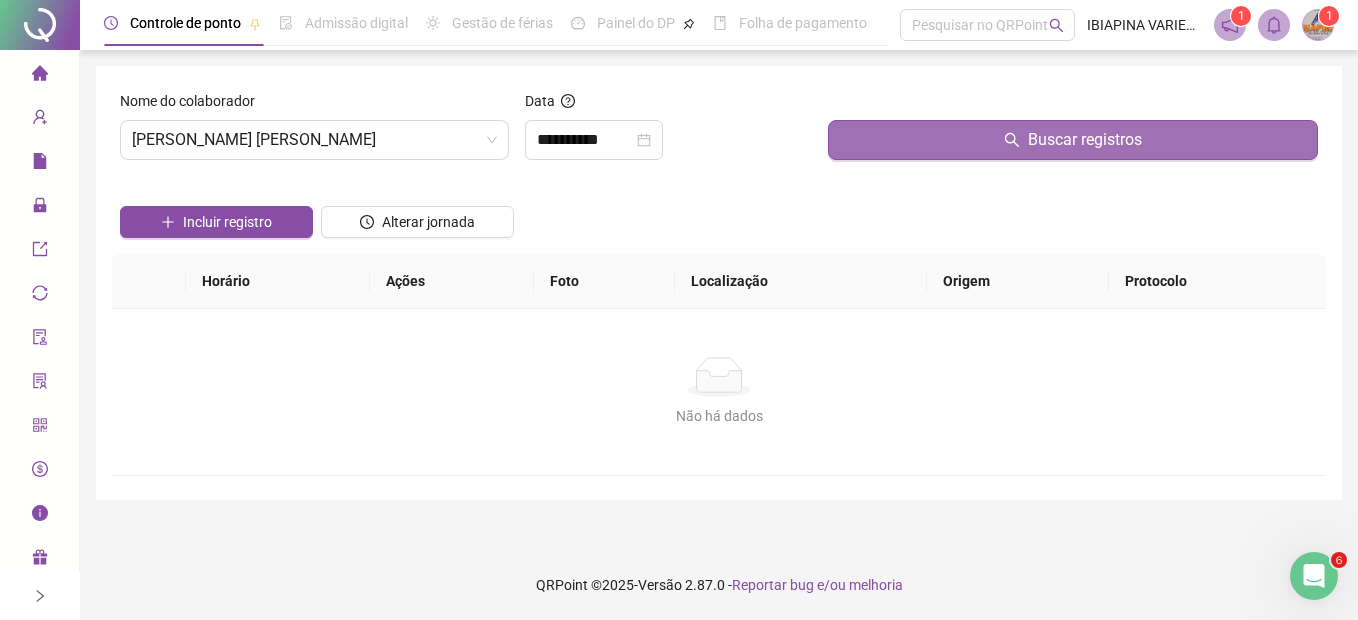 click on "Buscar registros" at bounding box center [1073, 140] 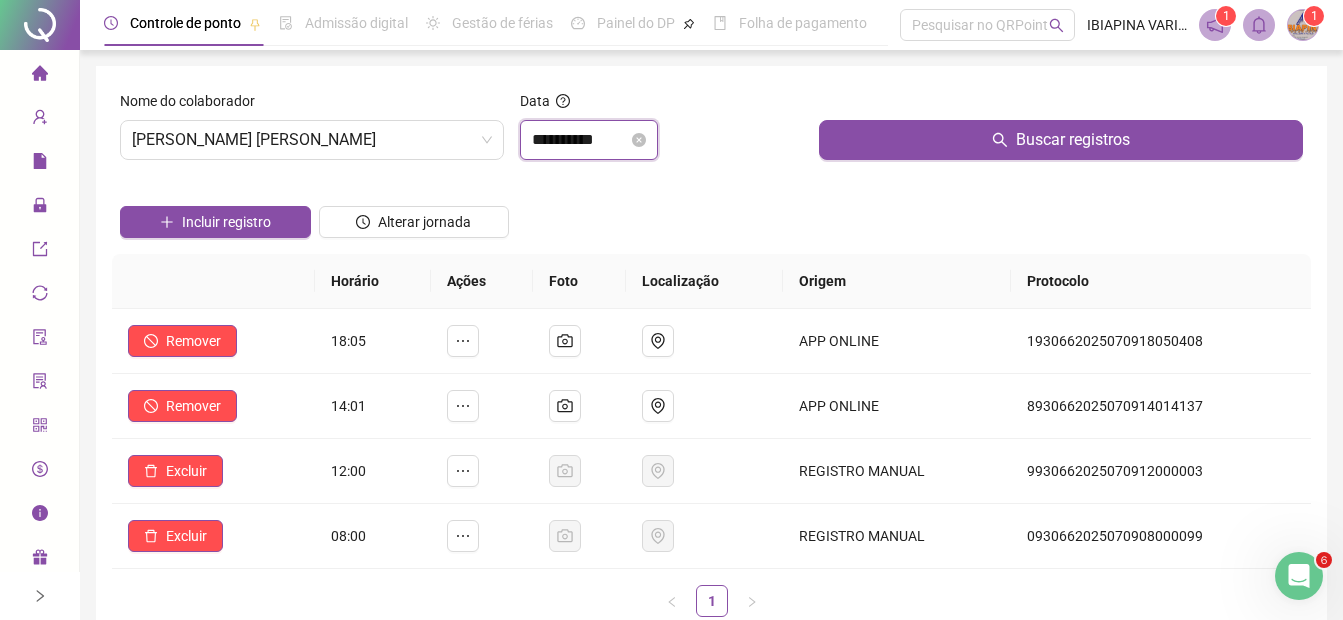 click on "**********" at bounding box center (580, 140) 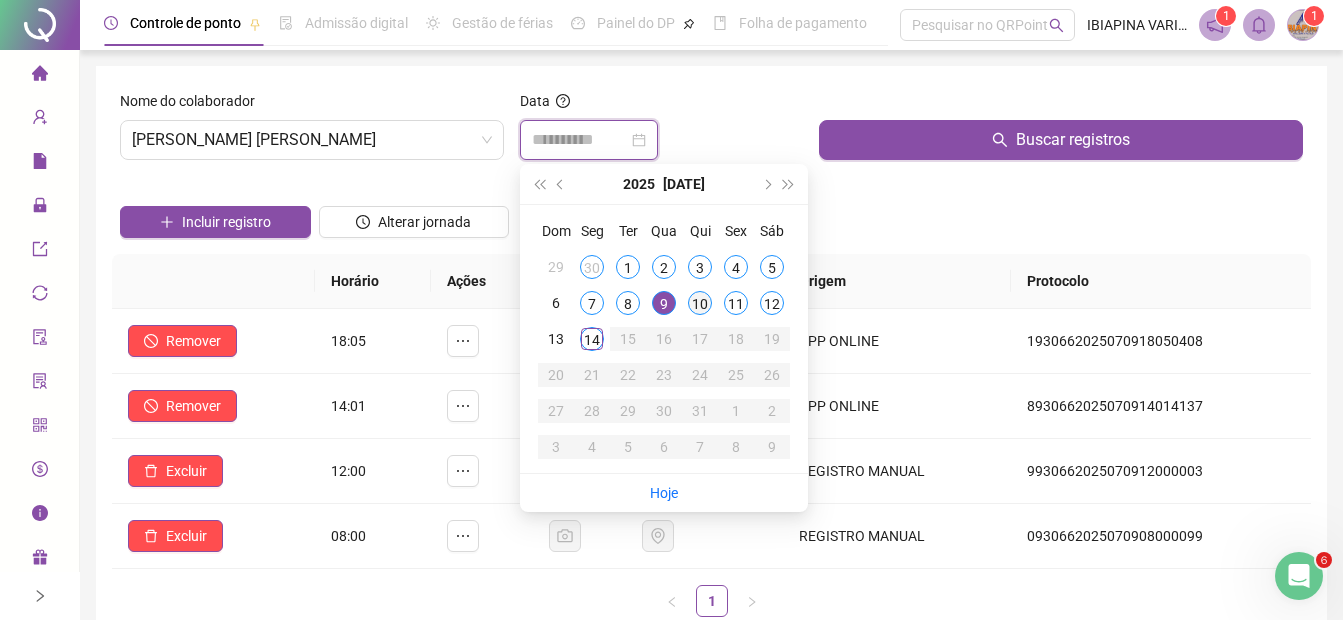 type on "**********" 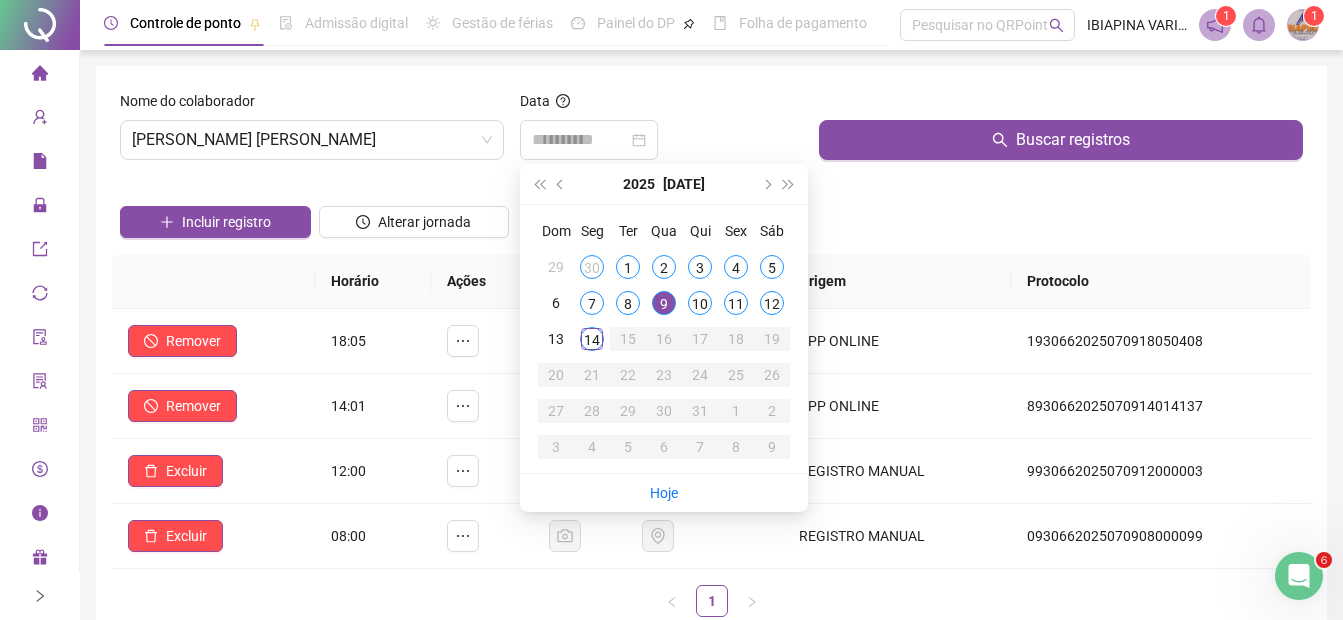 click on "10" at bounding box center [700, 303] 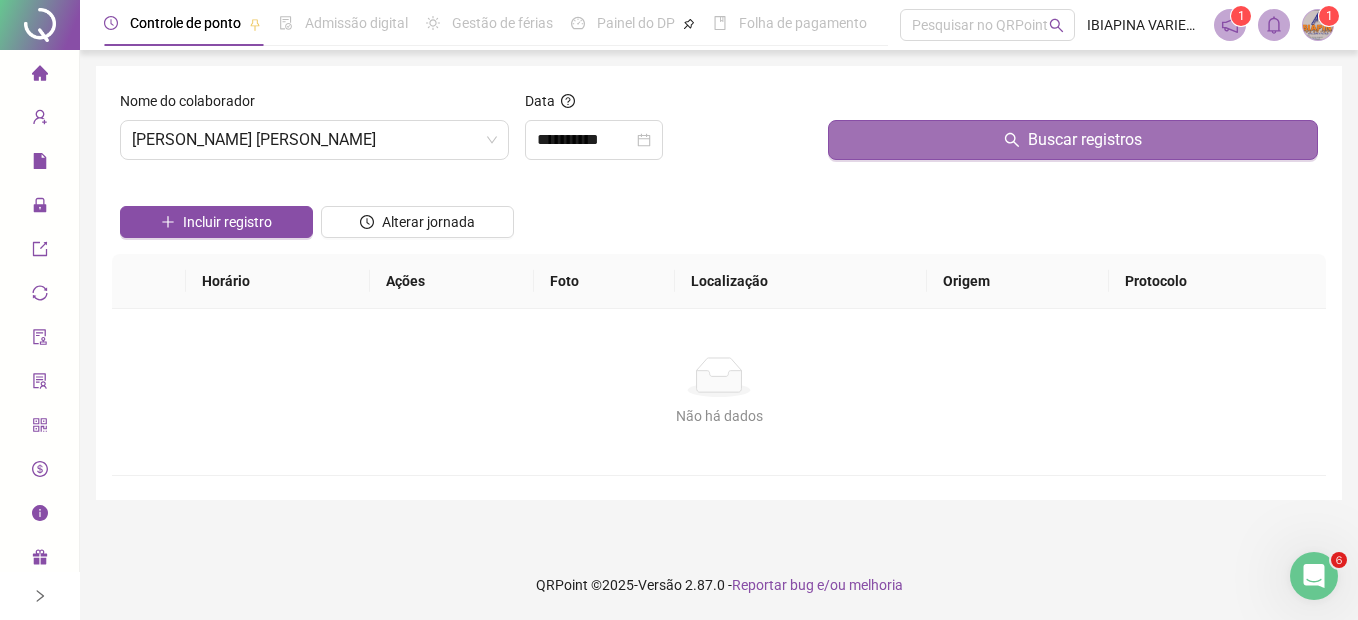 click on "Buscar registros" at bounding box center [1073, 140] 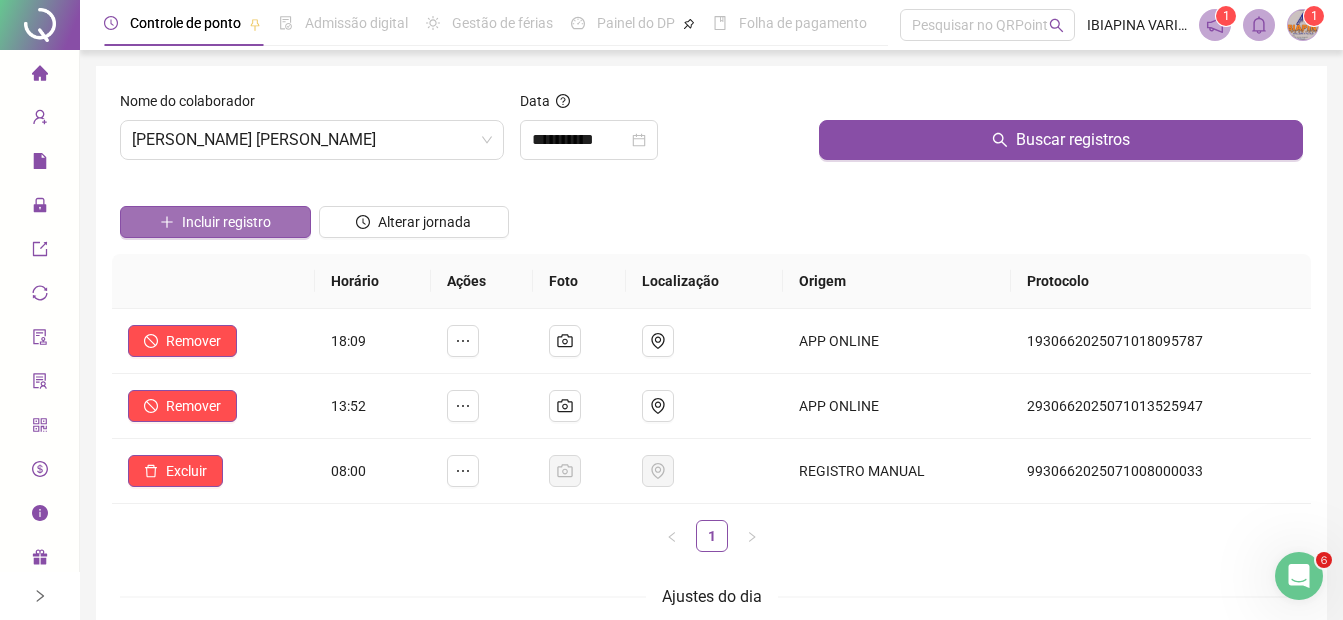 click on "Incluir registro" at bounding box center (226, 222) 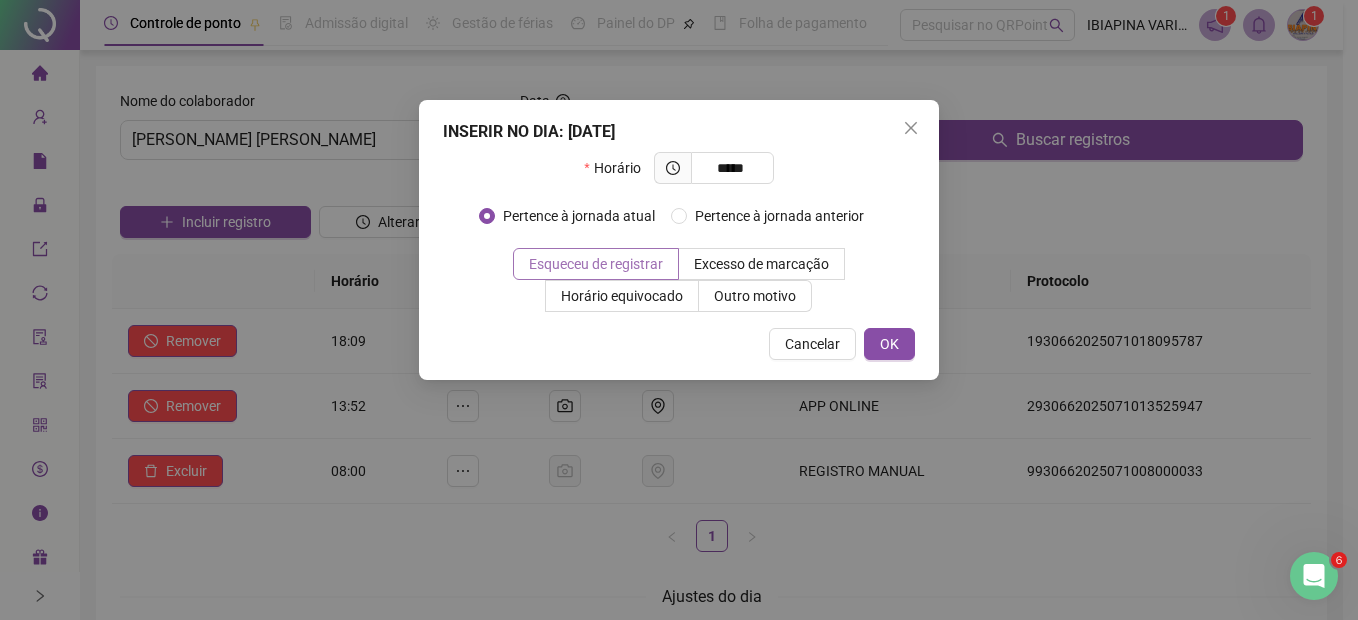 type on "*****" 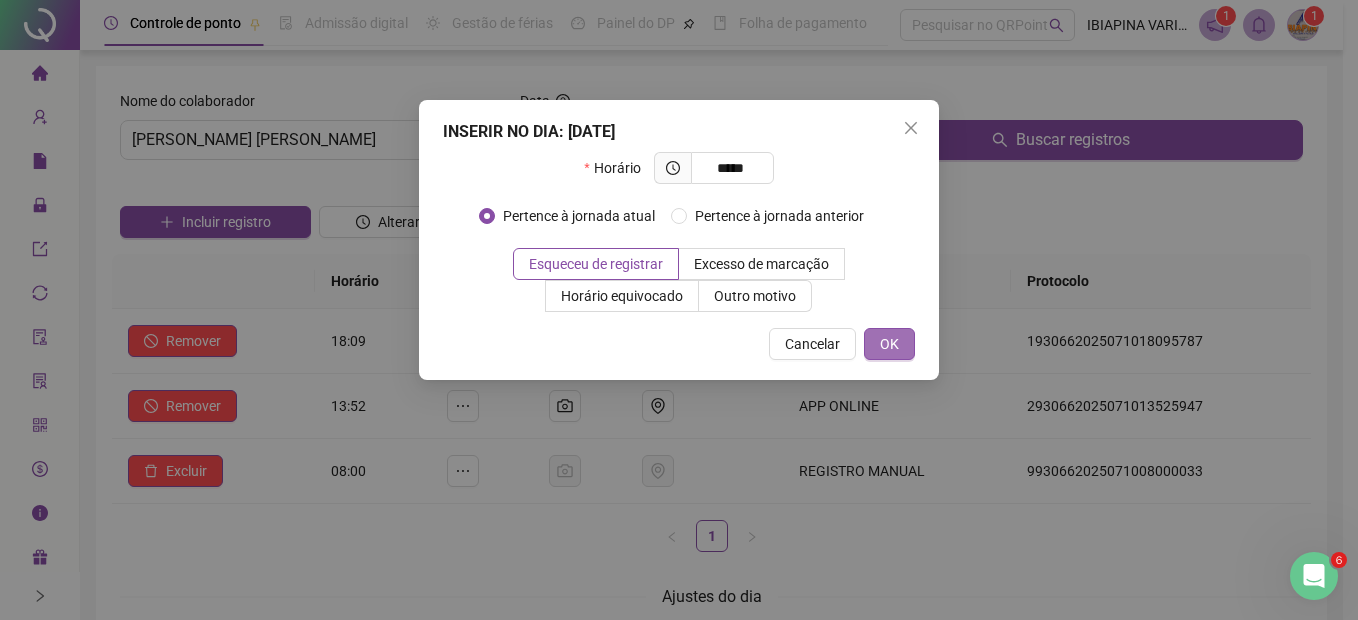 click on "OK" at bounding box center (889, 344) 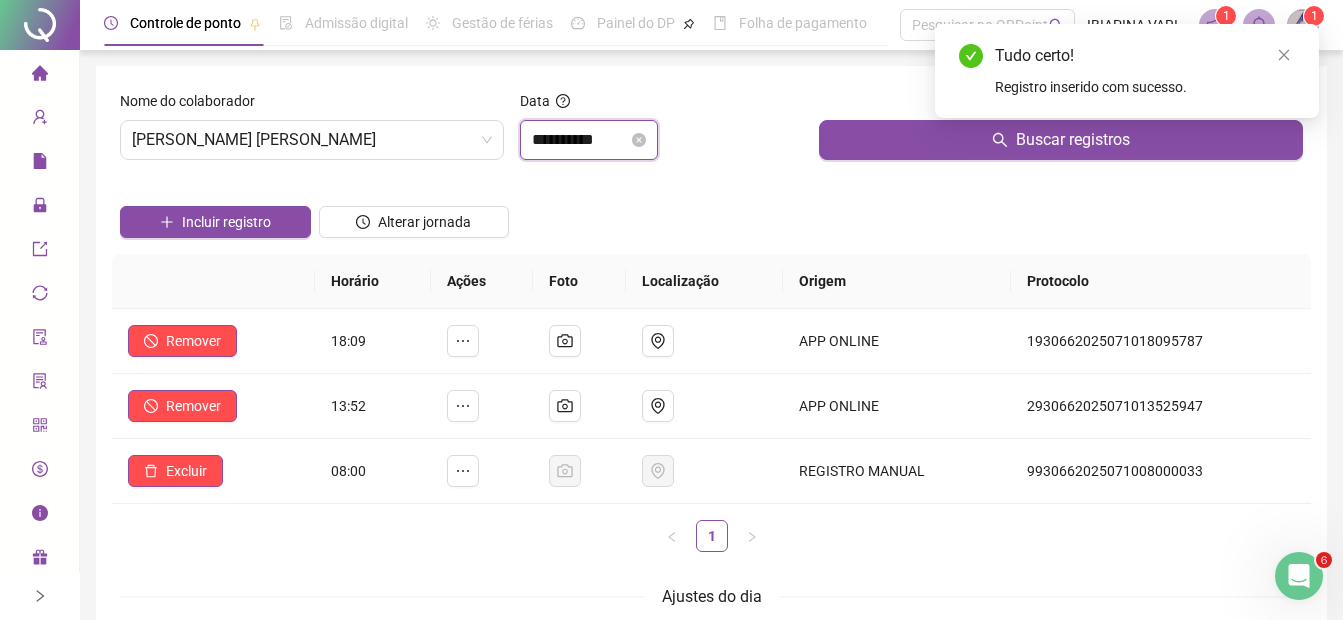 click on "**********" at bounding box center (580, 140) 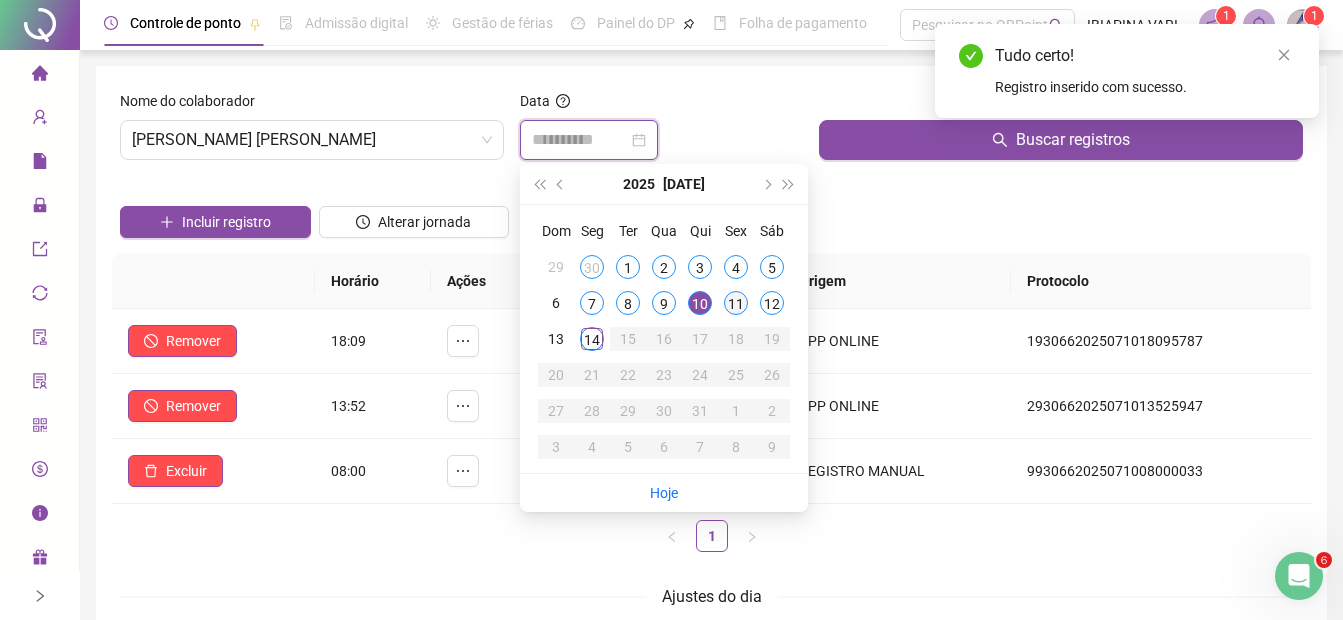 type on "**********" 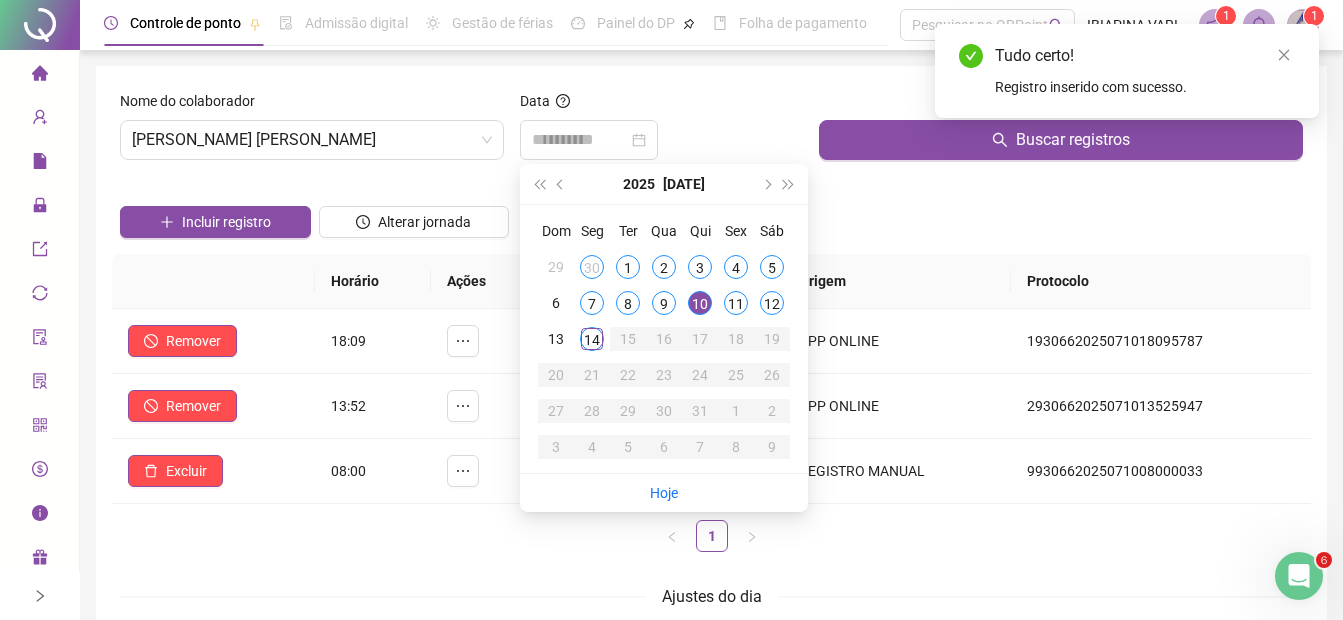 drag, startPoint x: 741, startPoint y: 296, endPoint x: 745, endPoint y: 279, distance: 17.464249 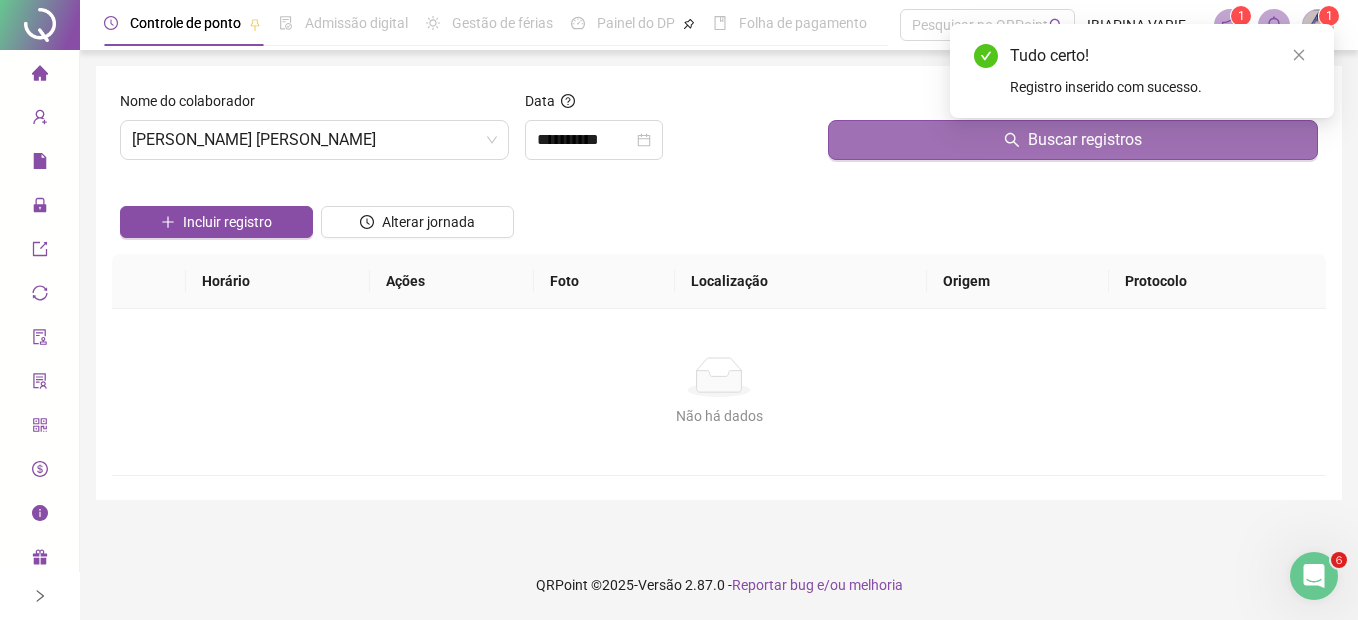 click on "Buscar registros" at bounding box center (1073, 140) 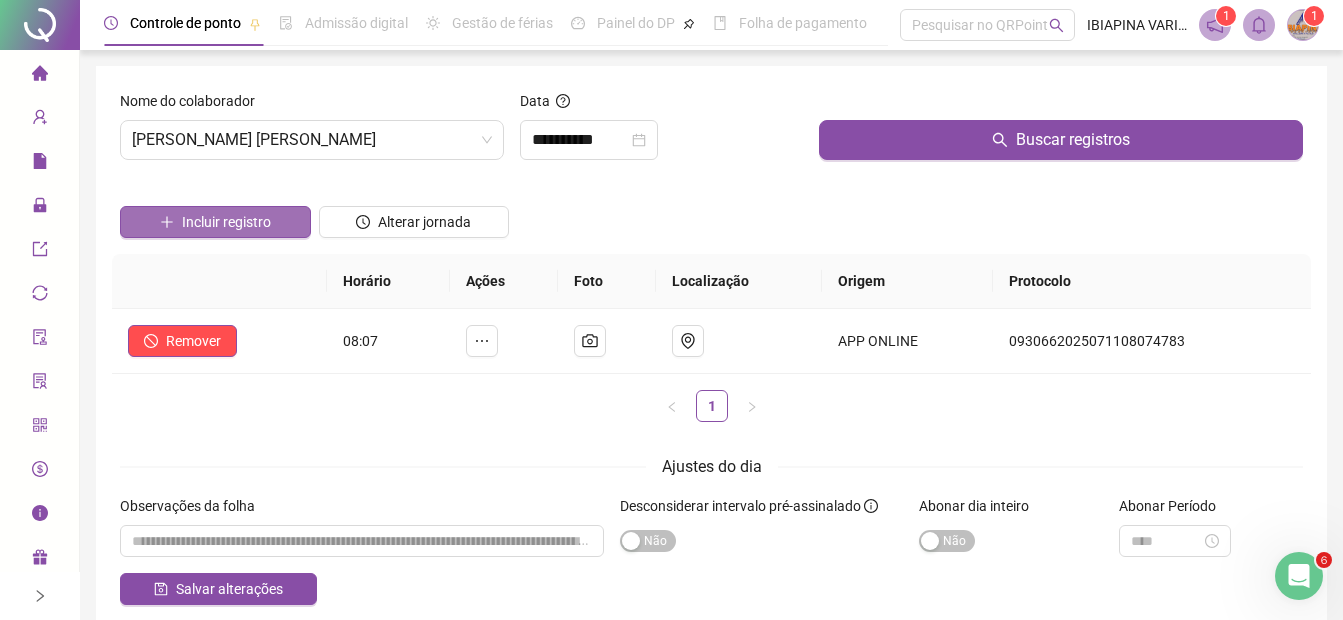 click on "Incluir registro" at bounding box center (226, 222) 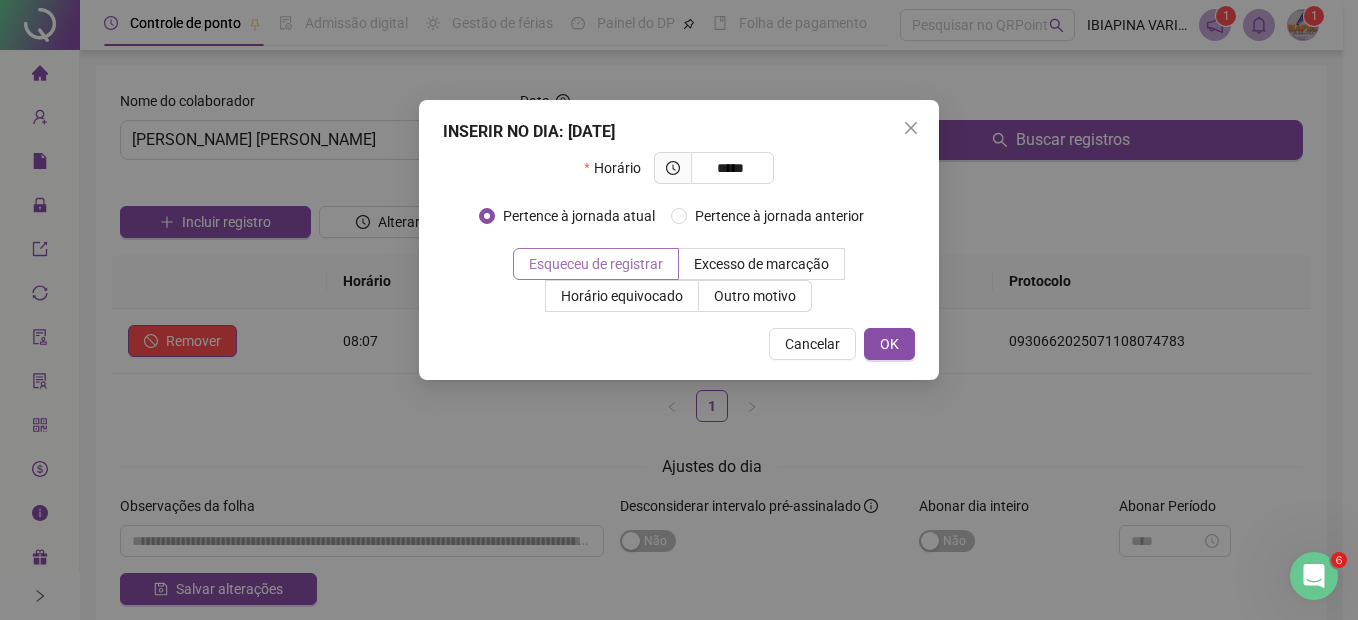 type on "*****" 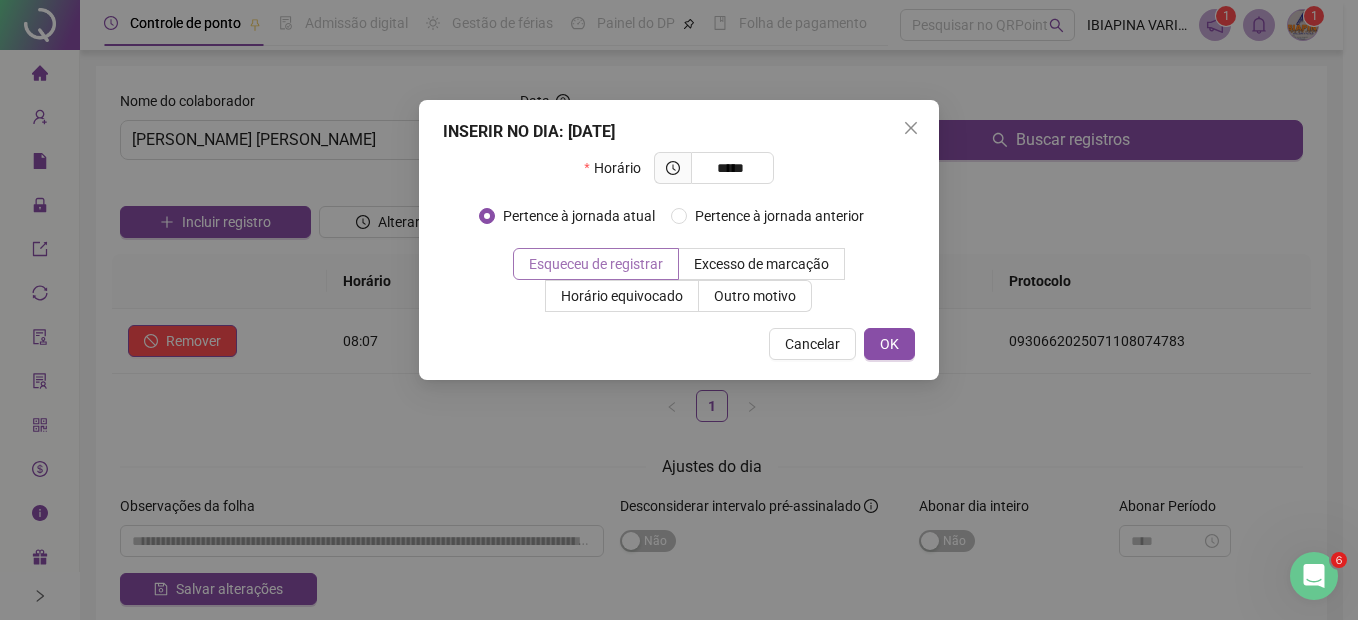 click on "Esqueceu de registrar" at bounding box center (596, 264) 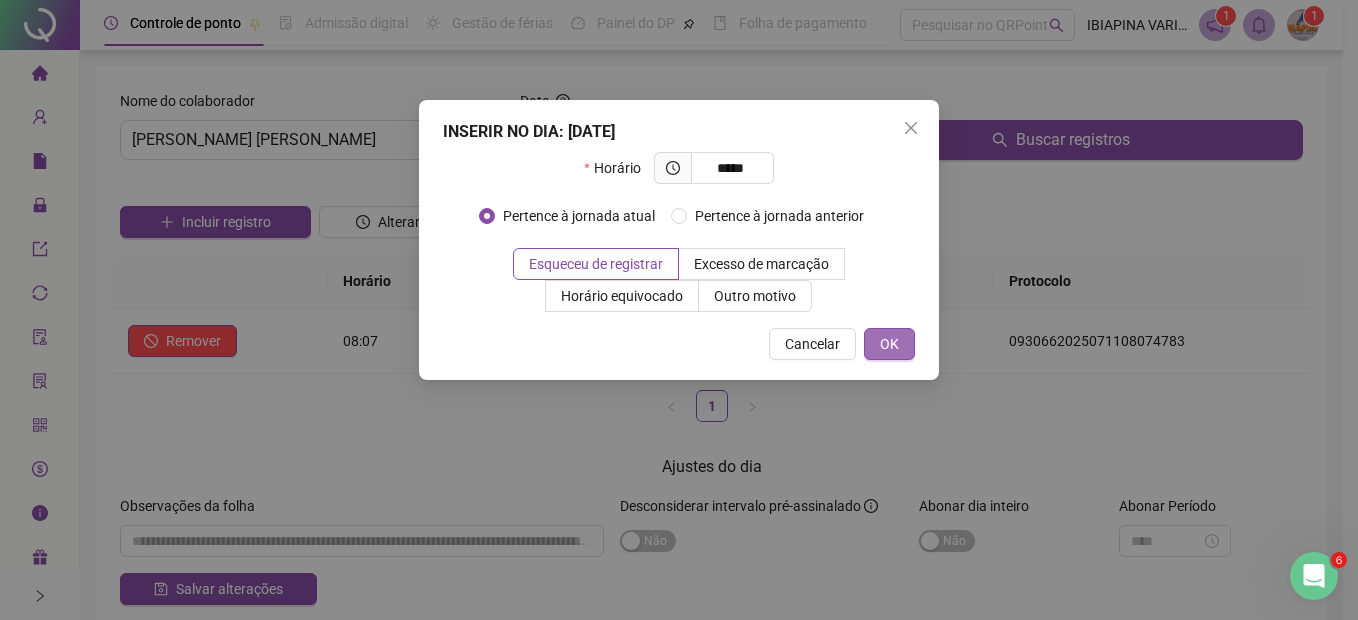 click on "OK" at bounding box center (889, 344) 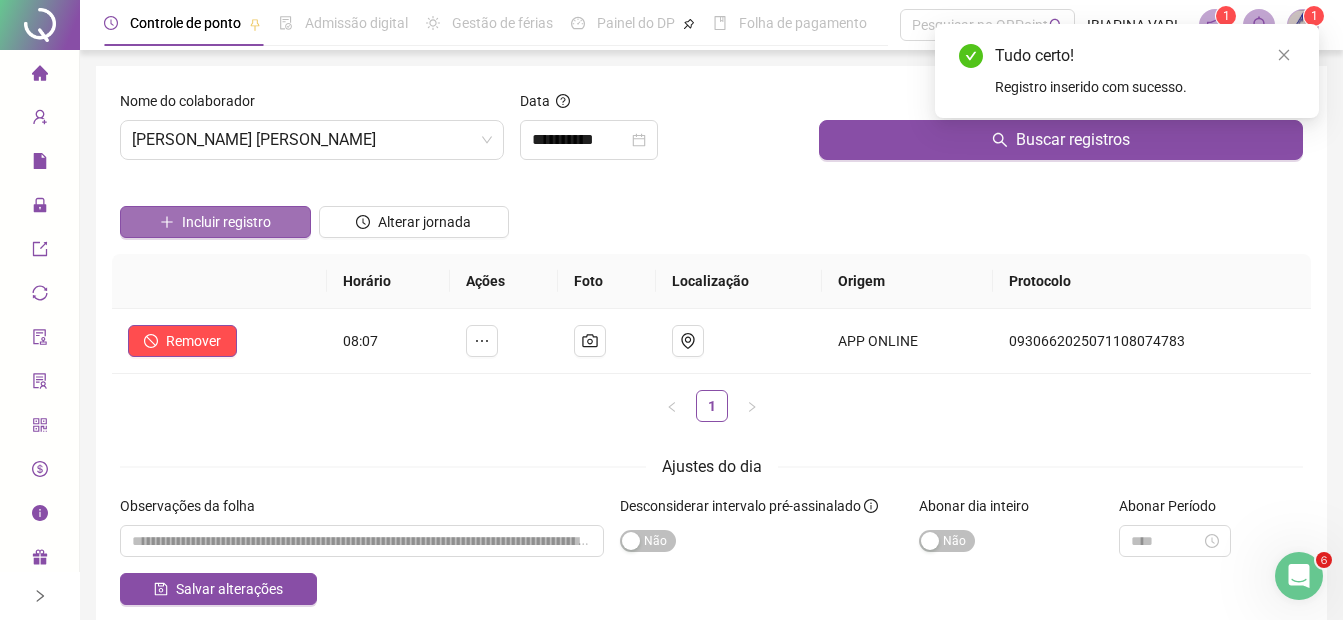 click on "Incluir registro" at bounding box center (226, 222) 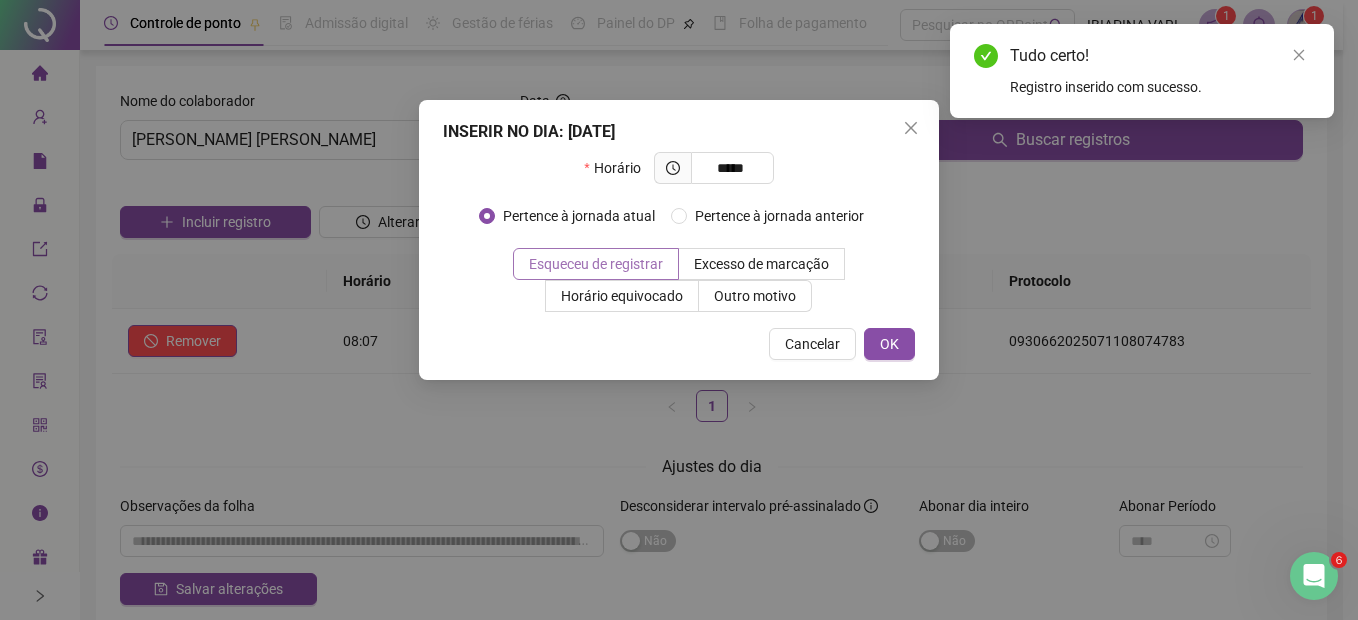 type on "*****" 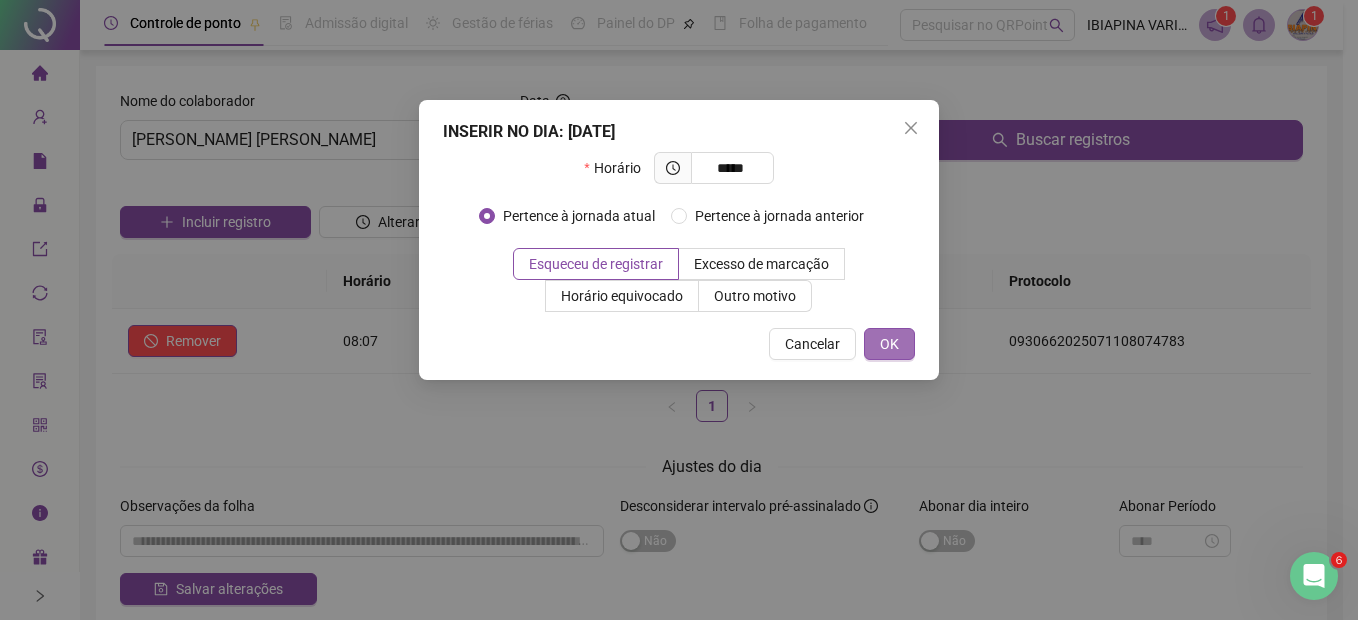 click on "OK" at bounding box center [889, 344] 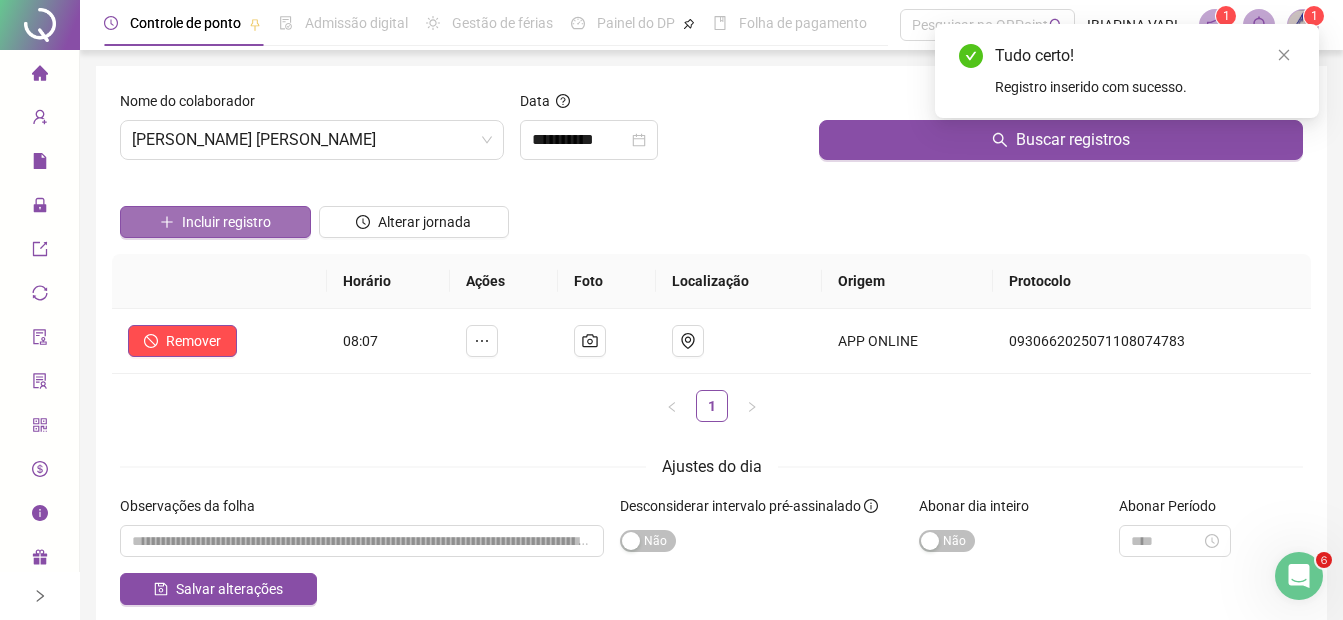 click on "Incluir registro" at bounding box center (226, 222) 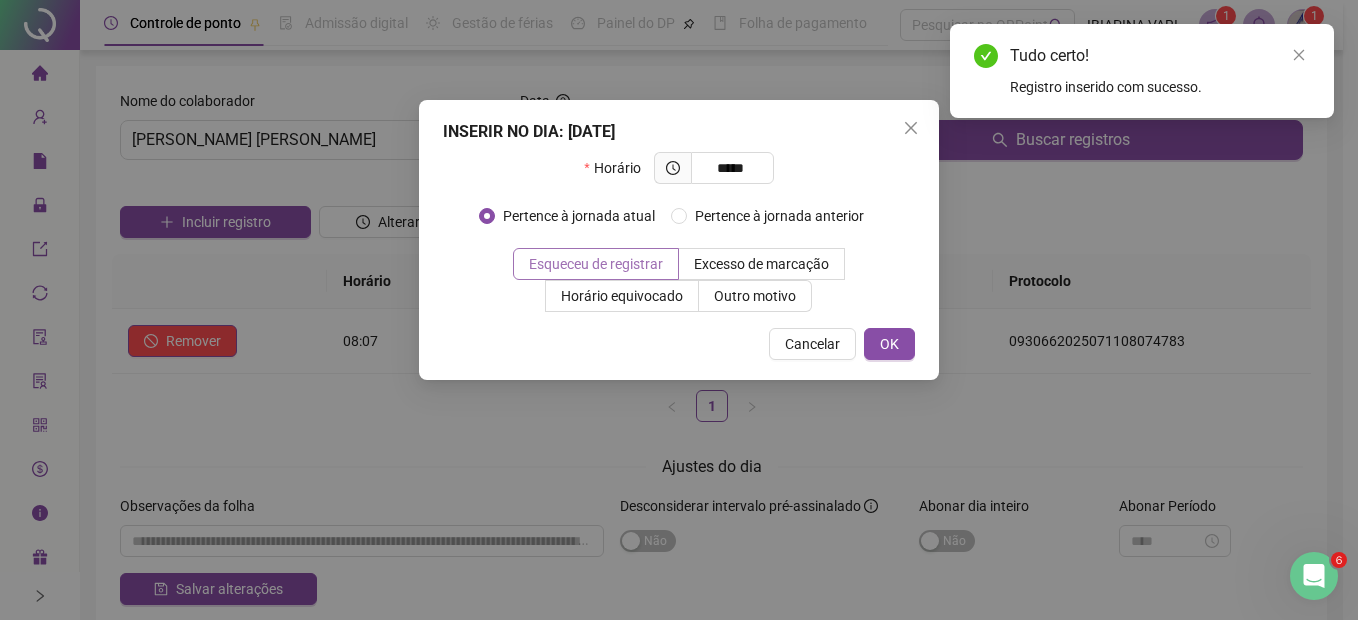 type on "*****" 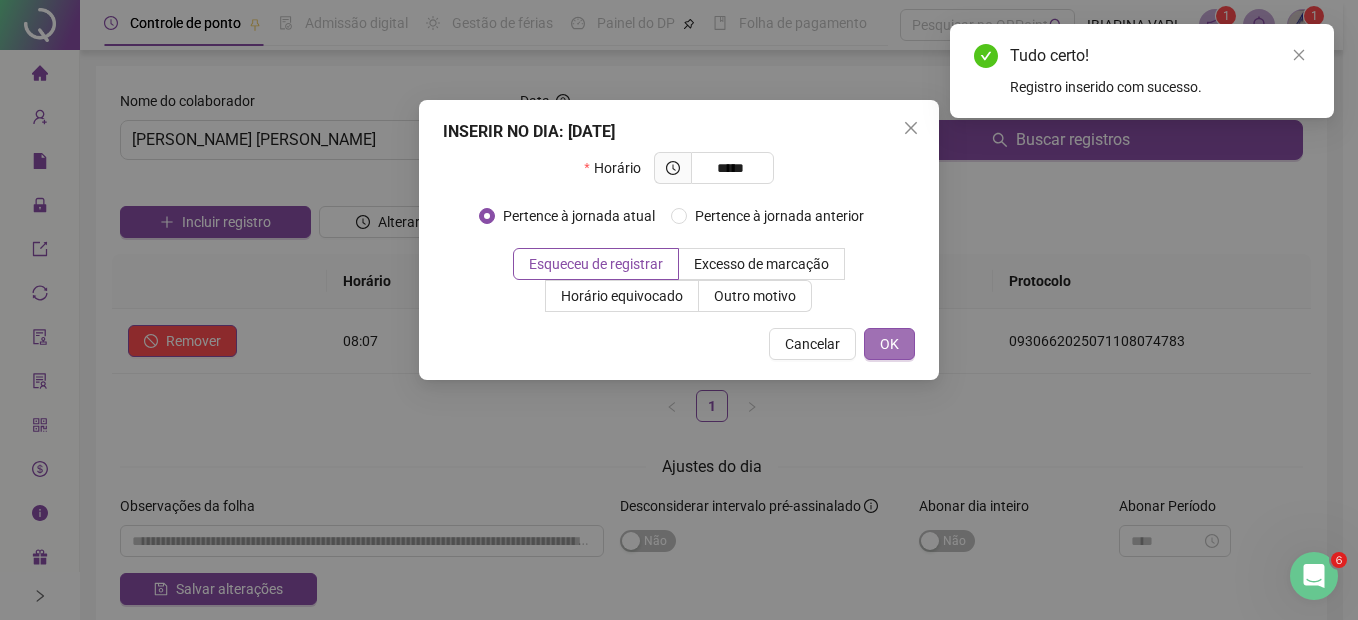 click on "OK" at bounding box center (889, 344) 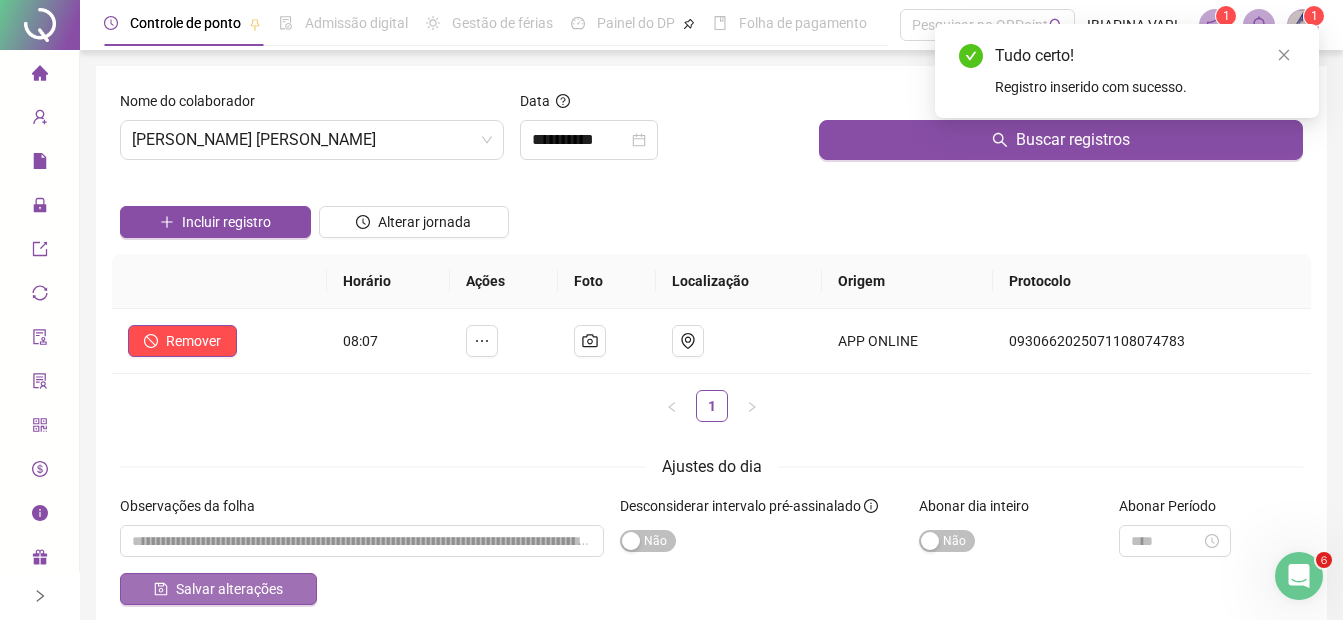 click on "Salvar alterações" at bounding box center (229, 589) 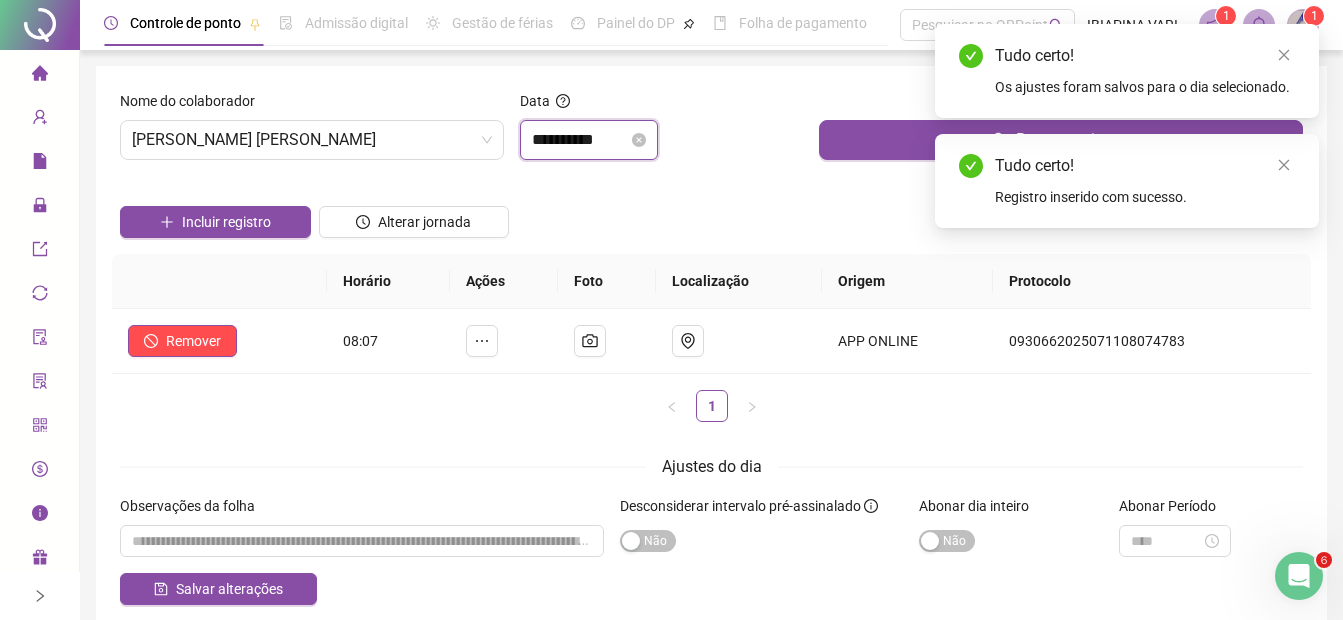 click on "**********" at bounding box center (580, 140) 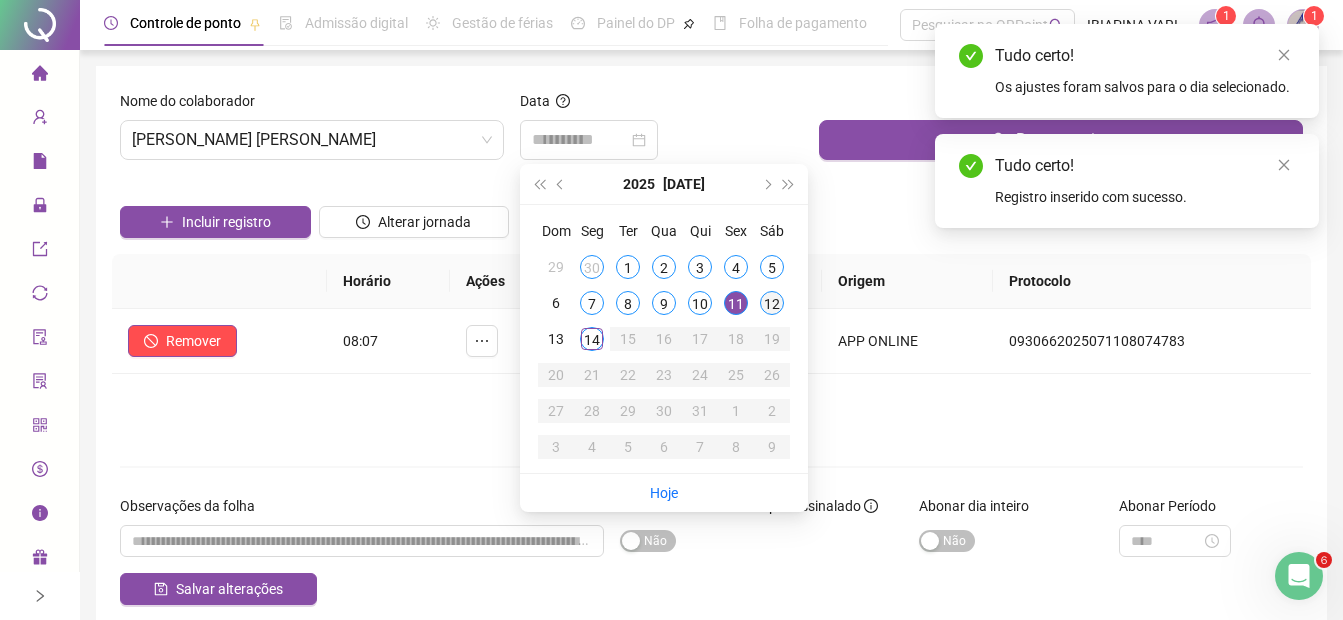 drag, startPoint x: 773, startPoint y: 303, endPoint x: 822, endPoint y: 176, distance: 136.12494 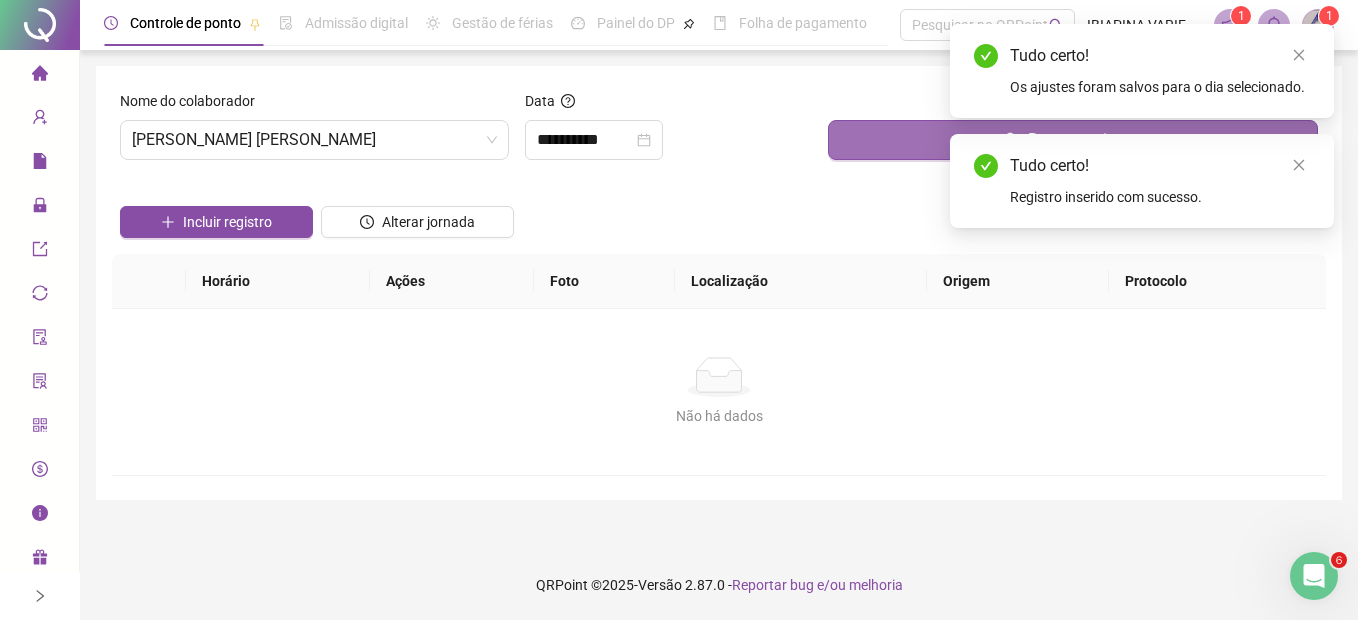 click on "Buscar registros" at bounding box center (1073, 140) 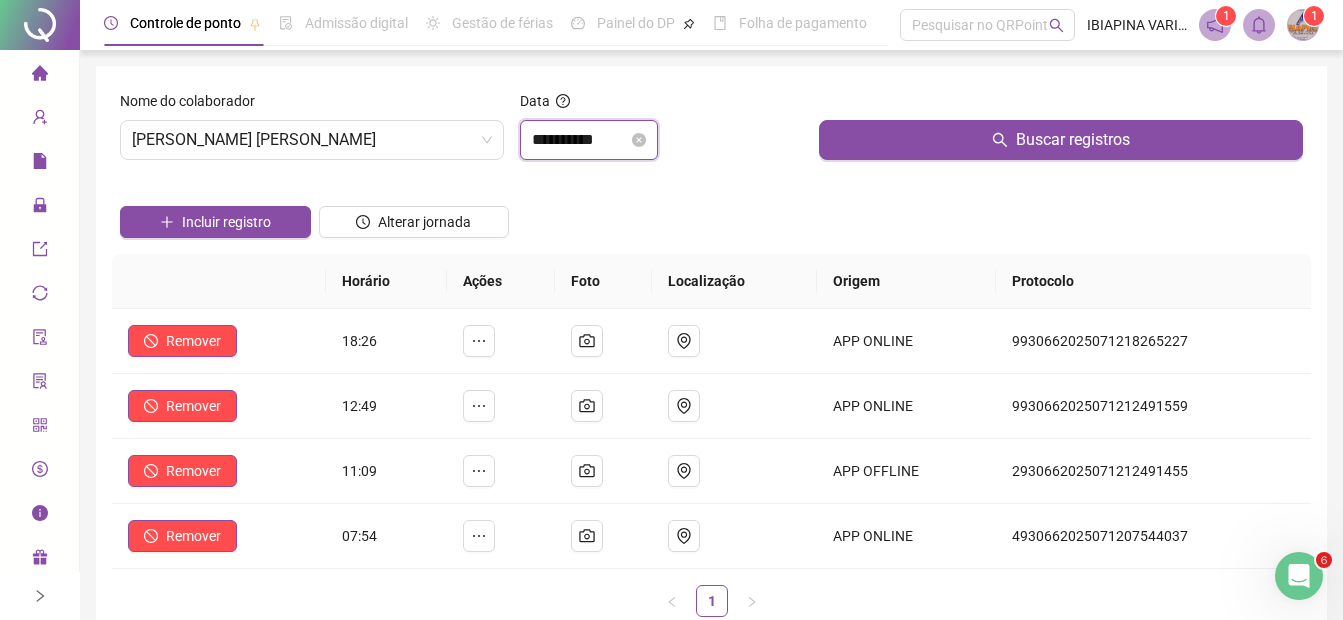 click on "**********" at bounding box center [580, 140] 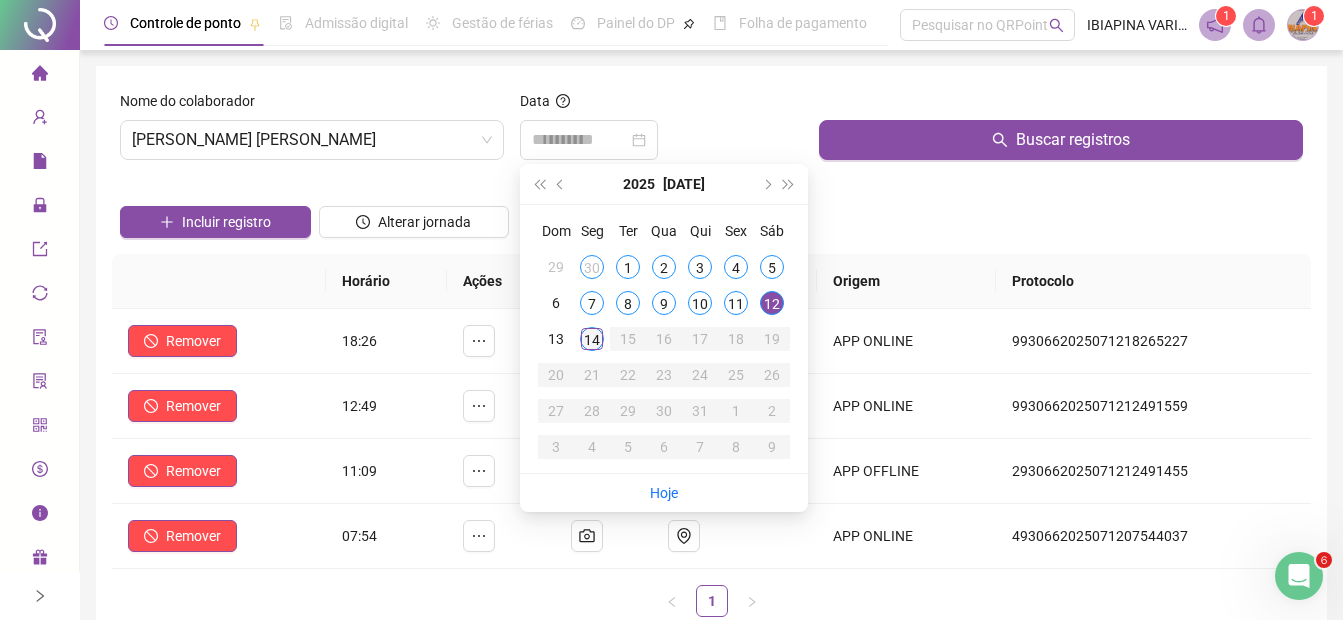 click on "14" at bounding box center (592, 339) 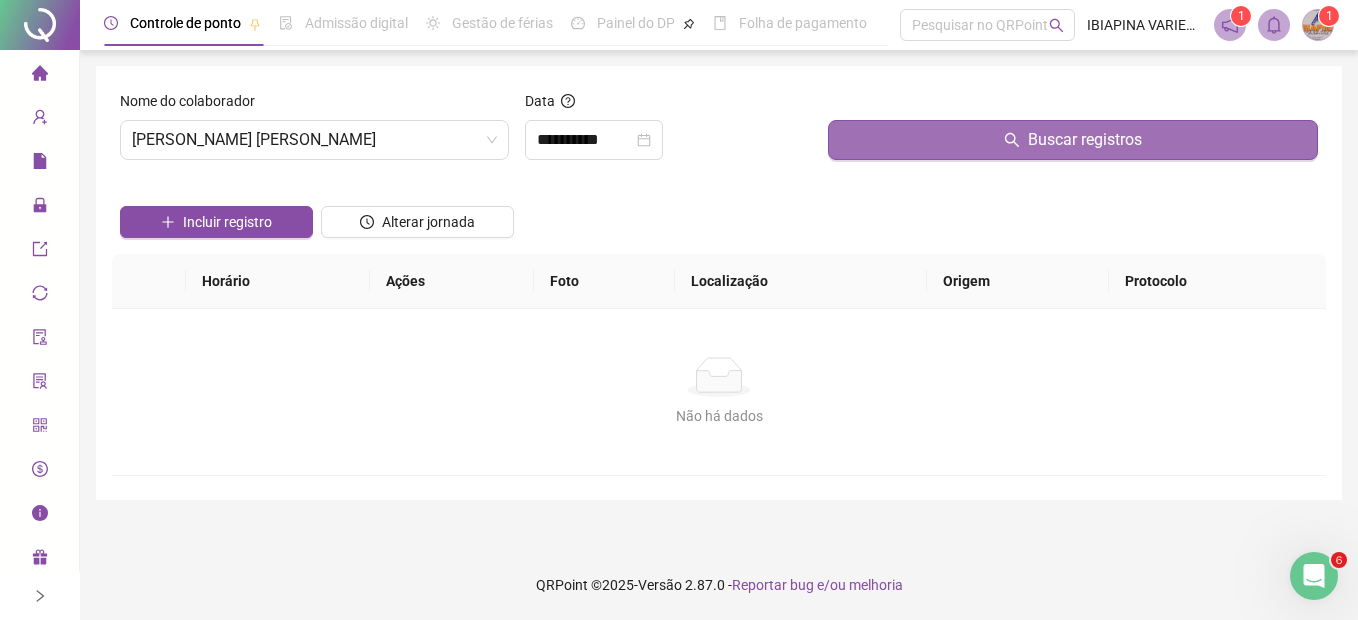 click on "Buscar registros" at bounding box center (1073, 133) 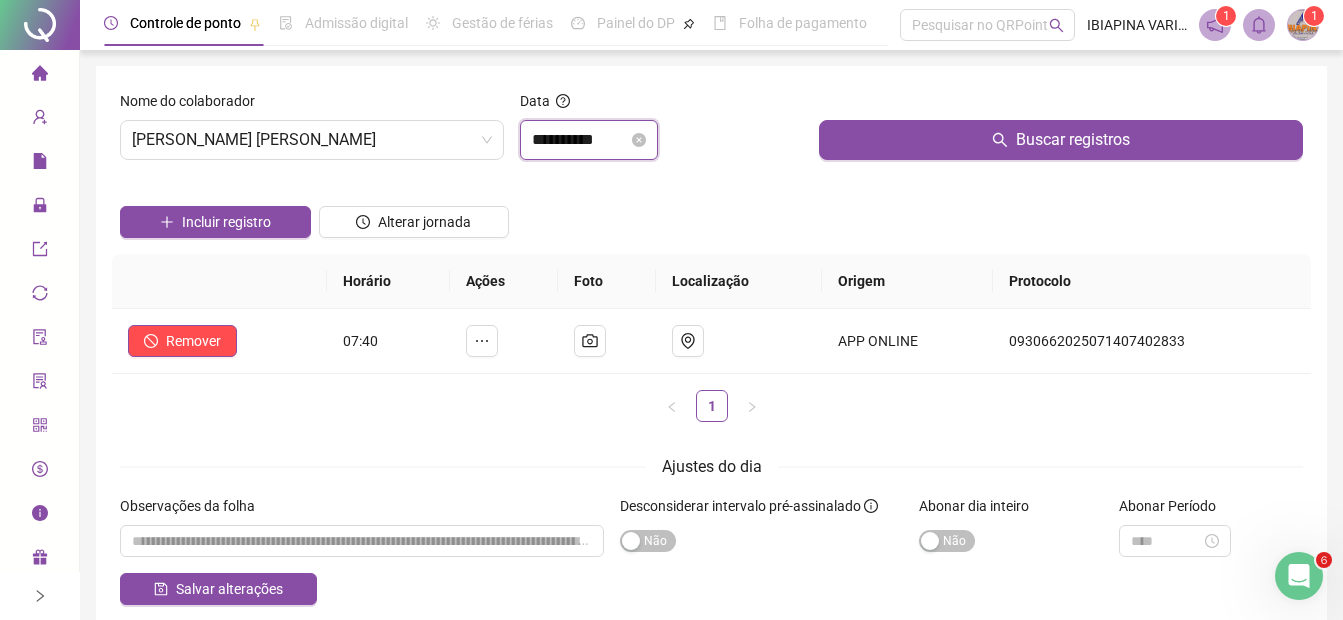 click on "**********" at bounding box center [580, 140] 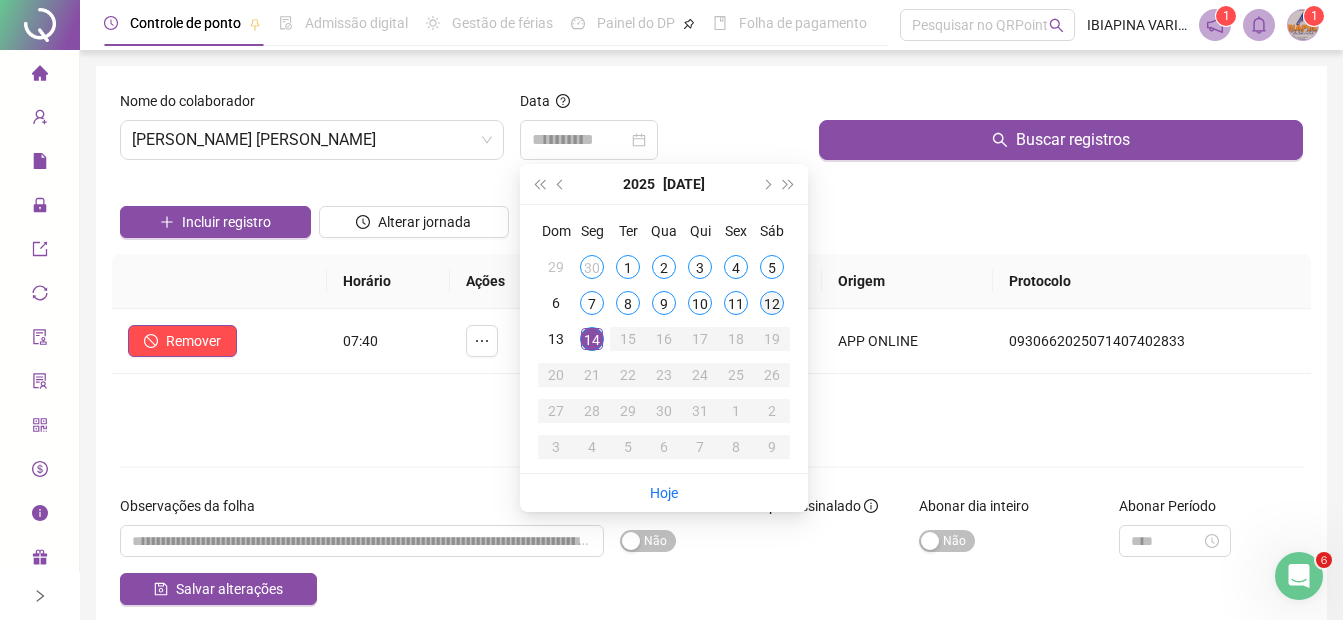 click on "12" at bounding box center (772, 303) 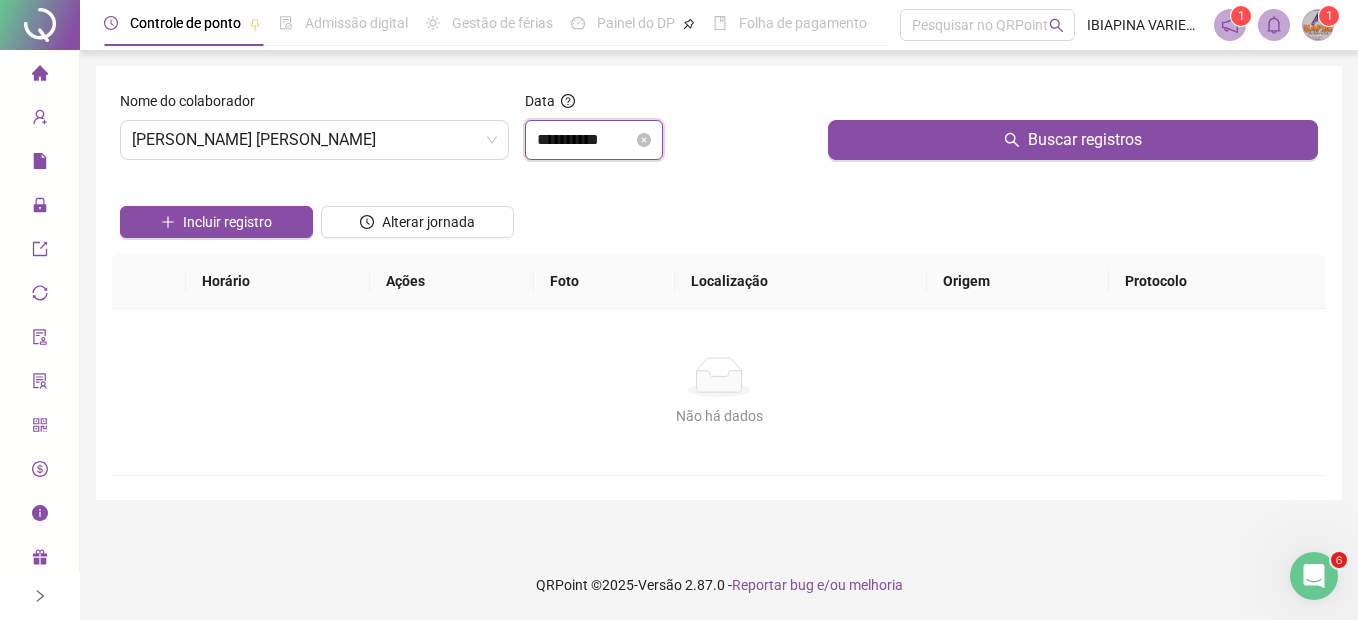click on "**********" at bounding box center [585, 140] 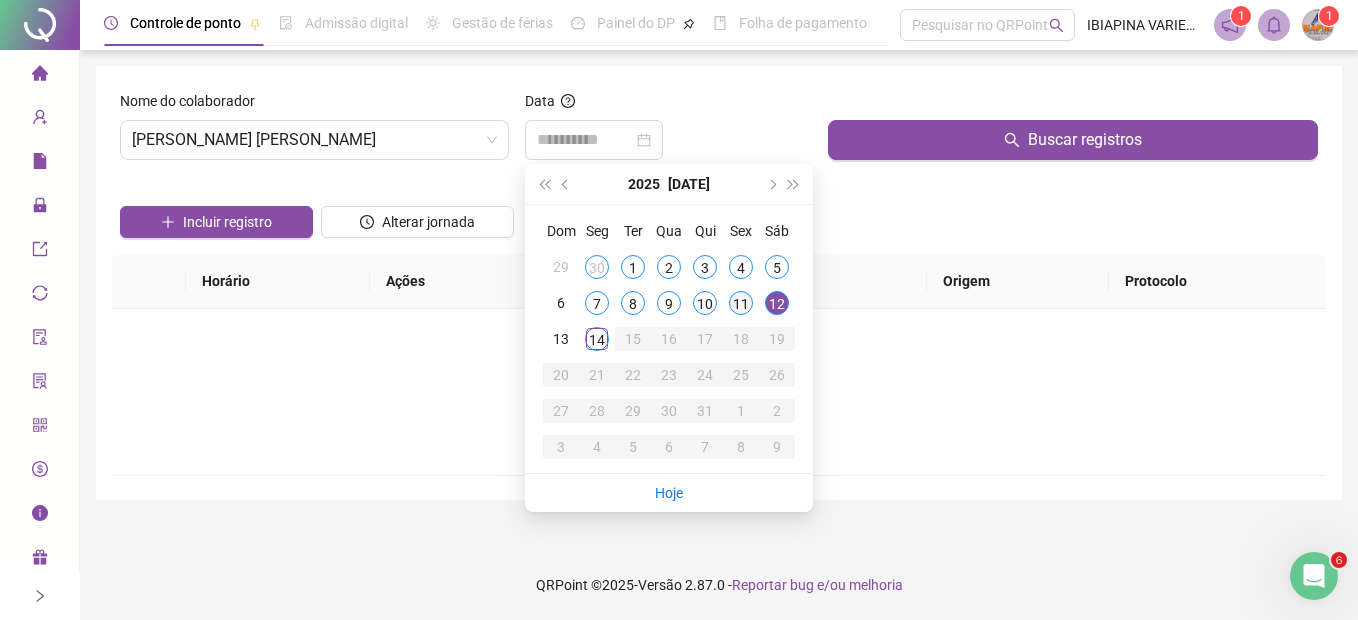 drag, startPoint x: 740, startPoint y: 298, endPoint x: 759, endPoint y: 280, distance: 26.172504 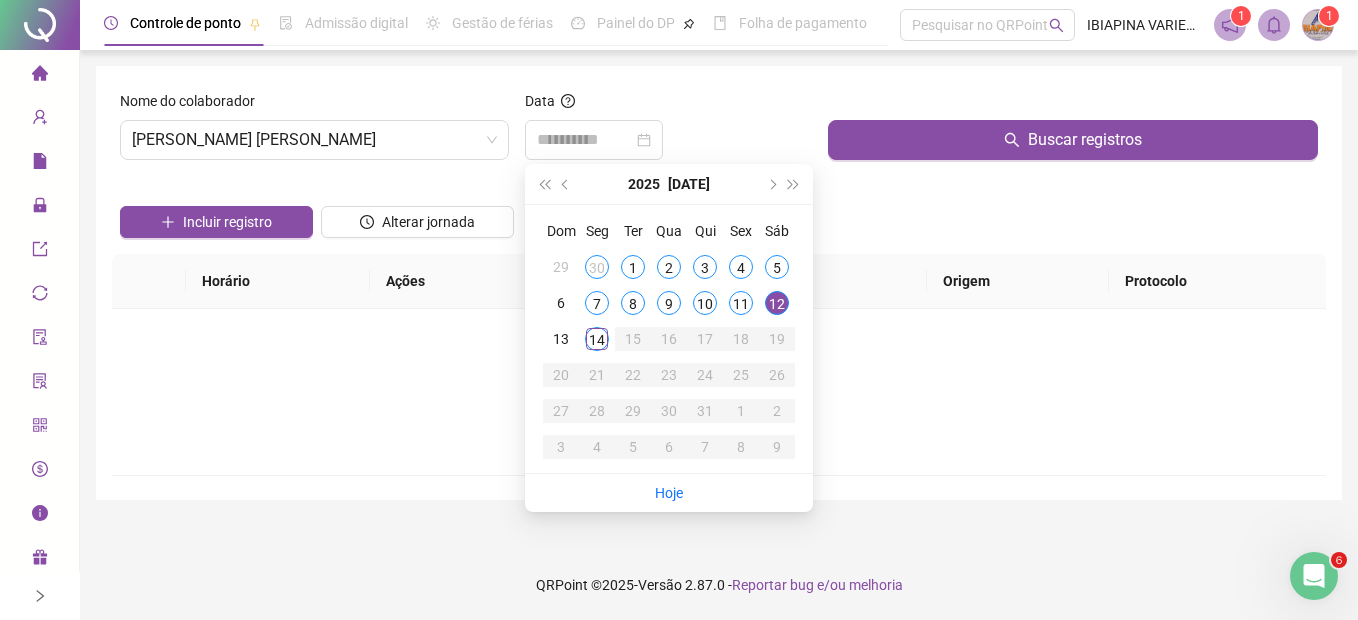 click on "11" at bounding box center [741, 303] 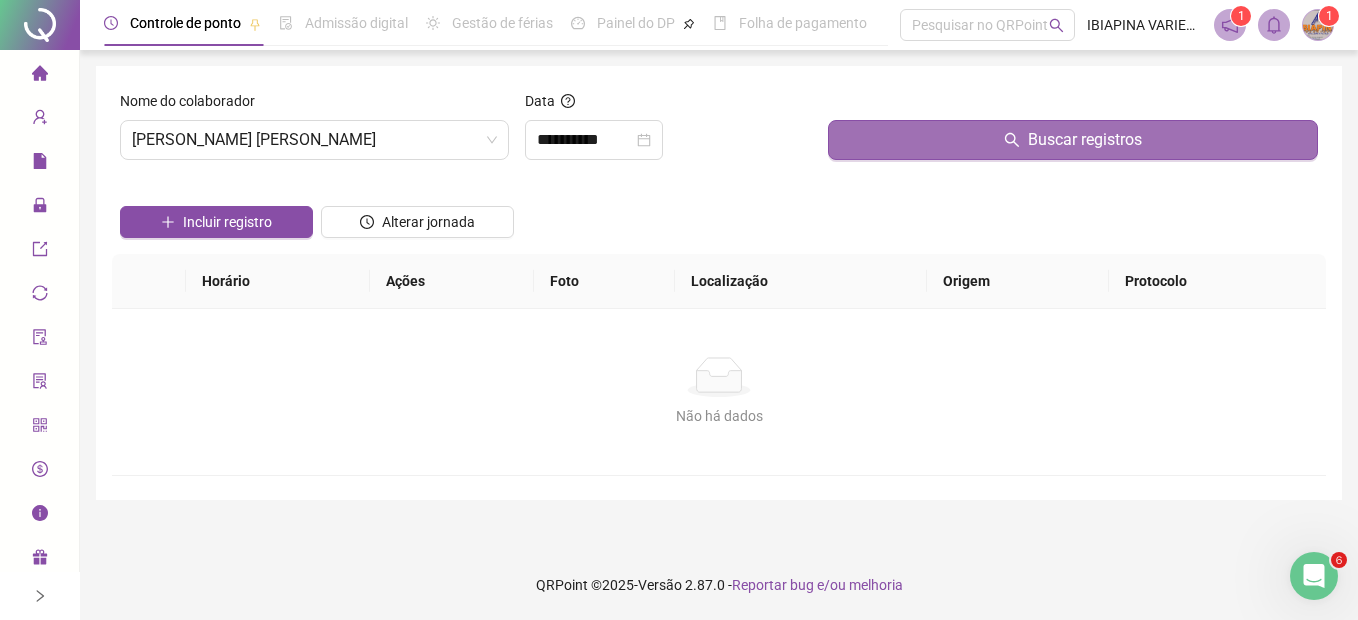click on "Buscar registros" at bounding box center (1073, 140) 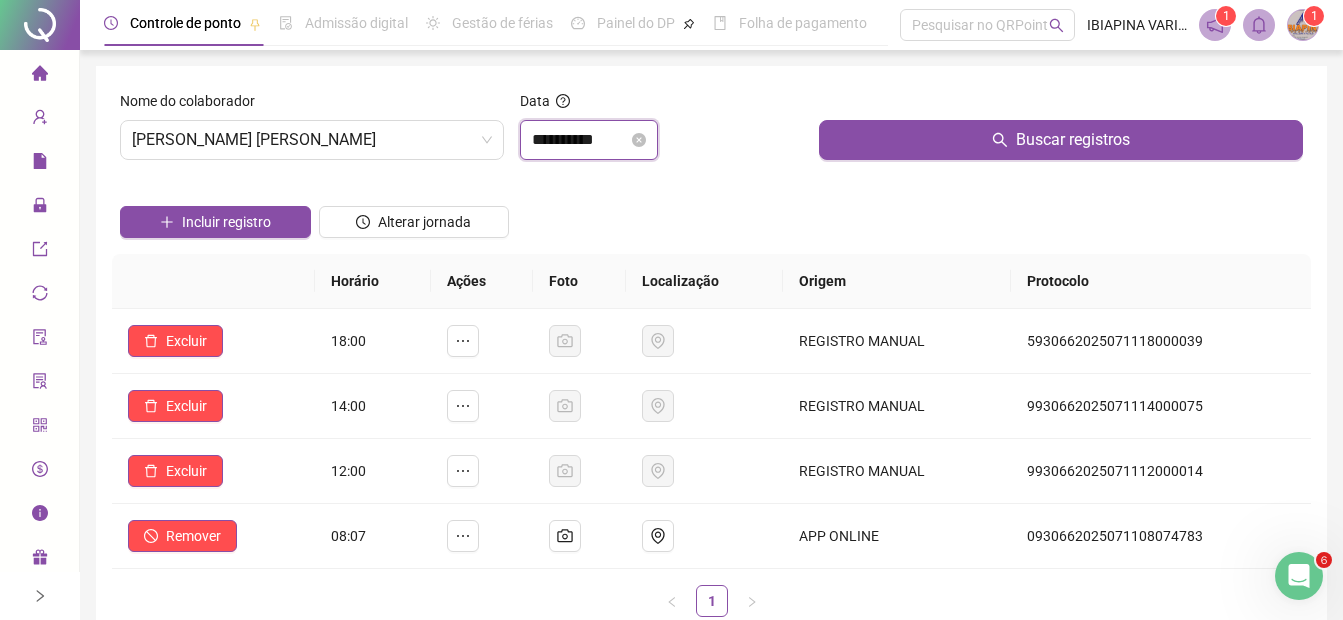 click on "**********" at bounding box center [580, 140] 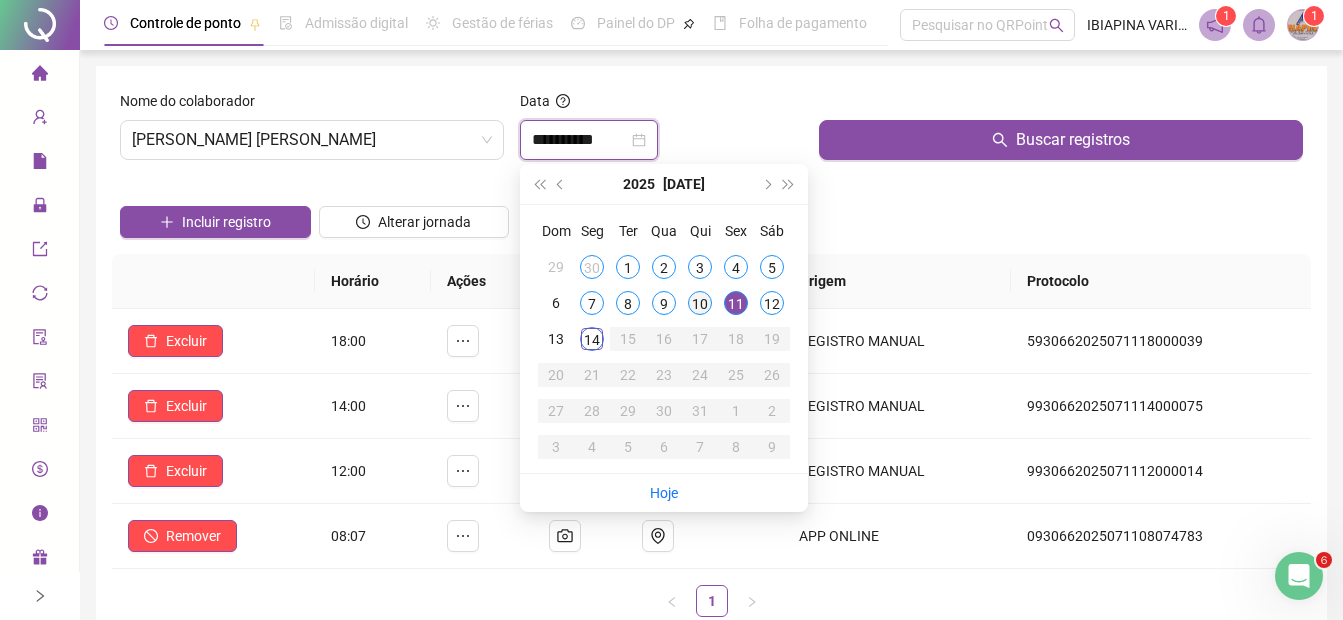type on "**********" 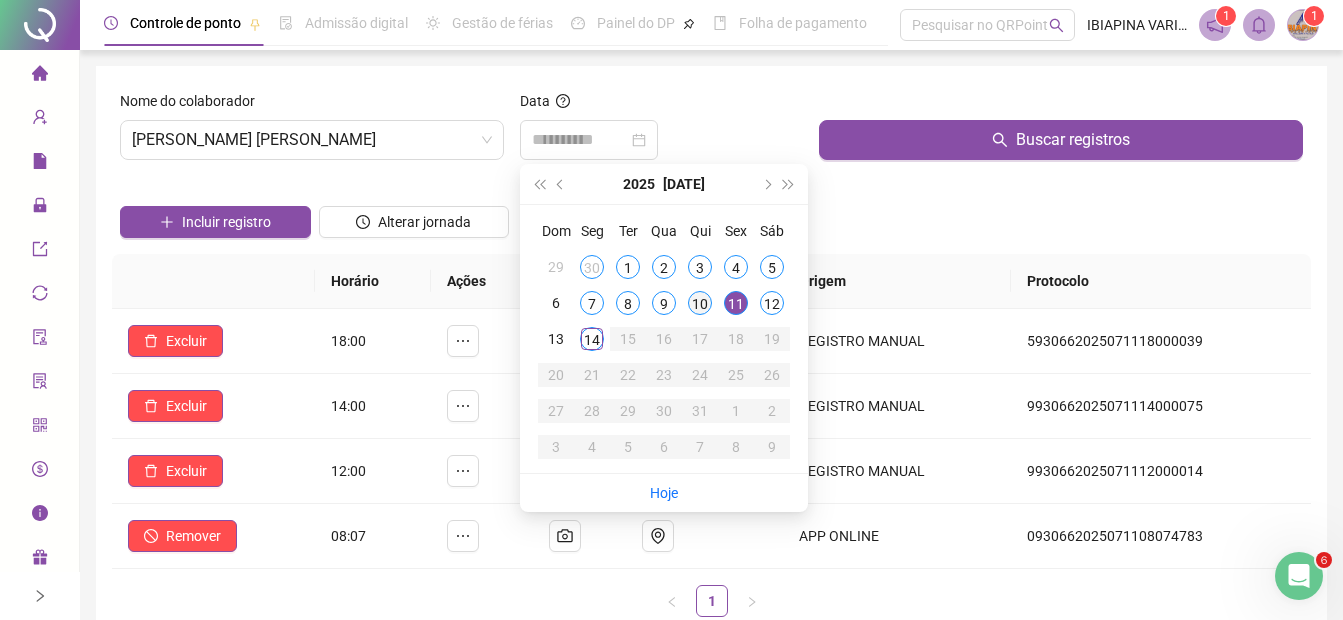 click on "10" at bounding box center [700, 303] 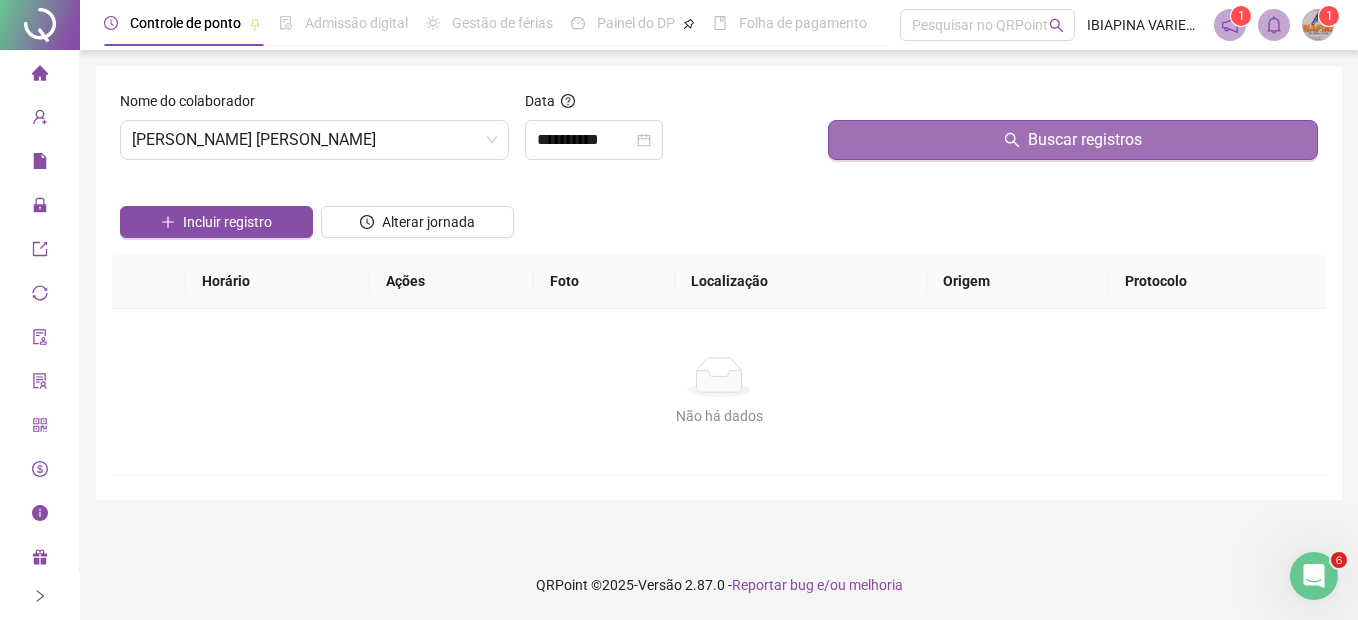 click on "Buscar registros" at bounding box center (1073, 140) 